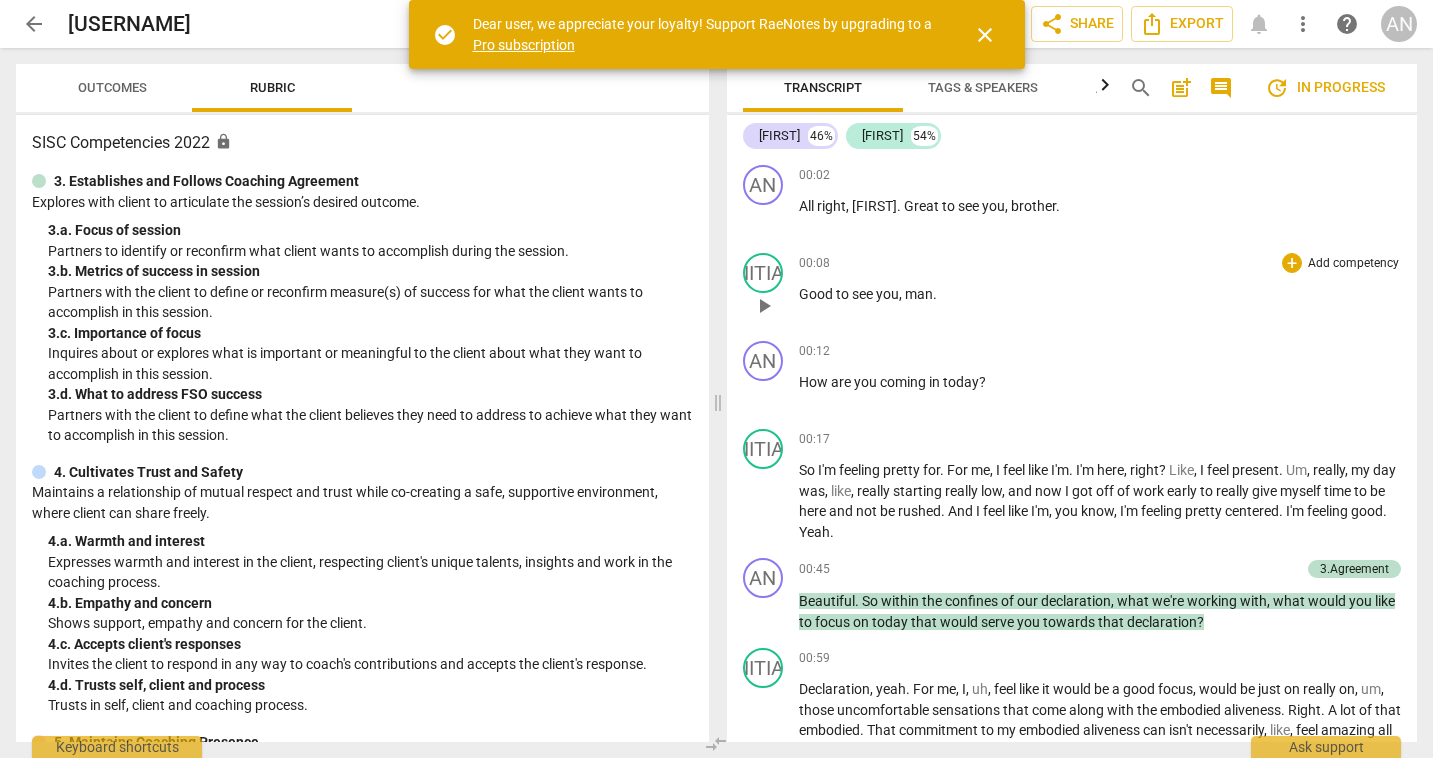 scroll, scrollTop: 0, scrollLeft: 0, axis: both 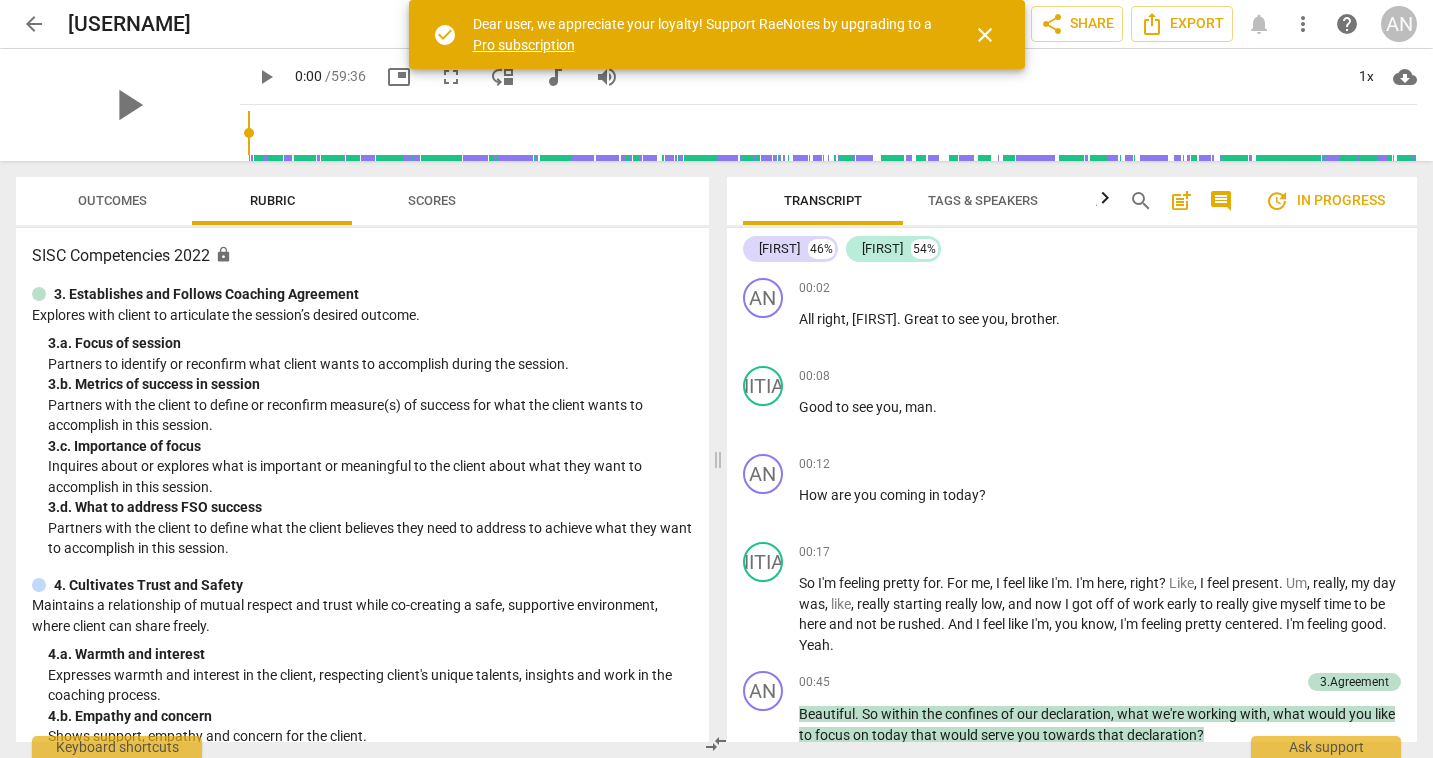 click on "close" at bounding box center (985, 35) 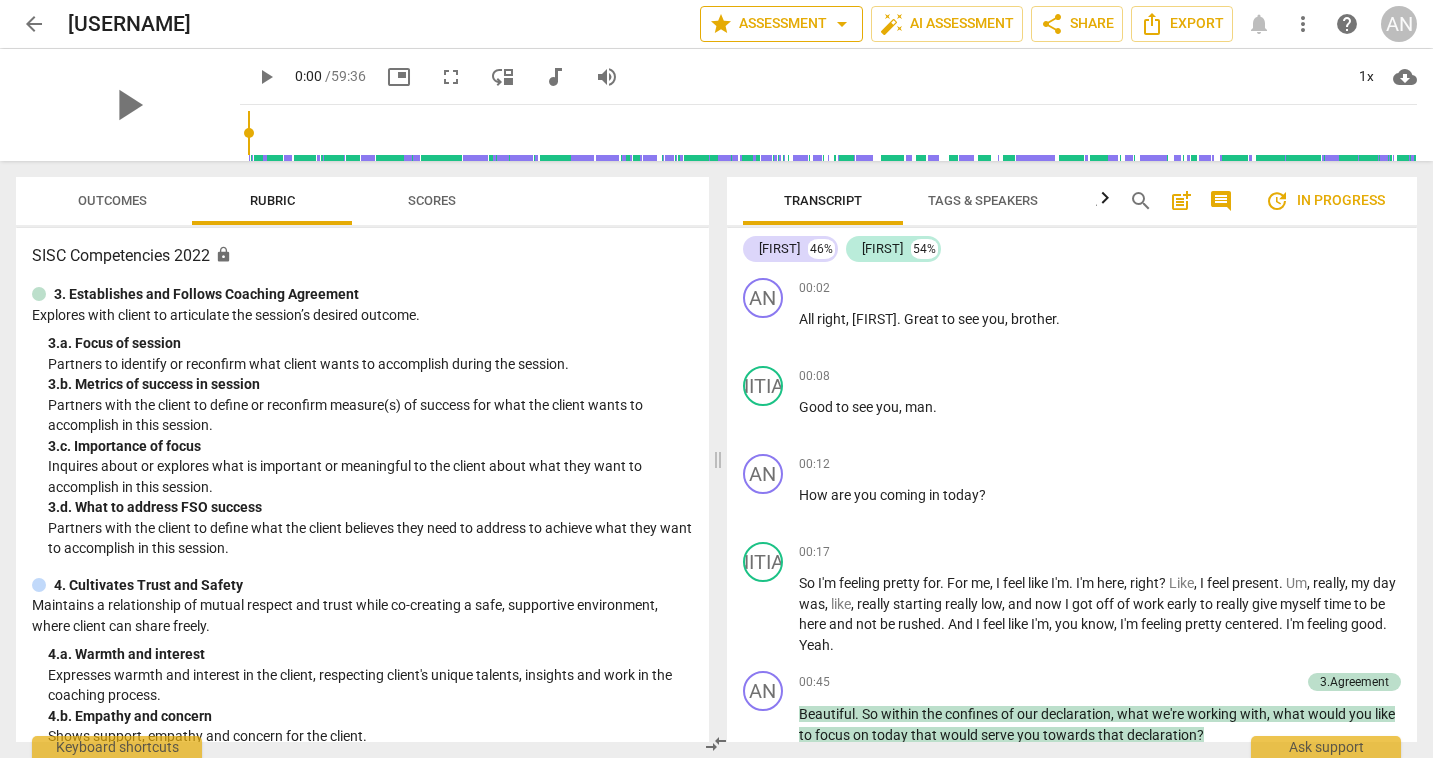 click on "star    Assessment   arrow_drop_down" at bounding box center (781, 24) 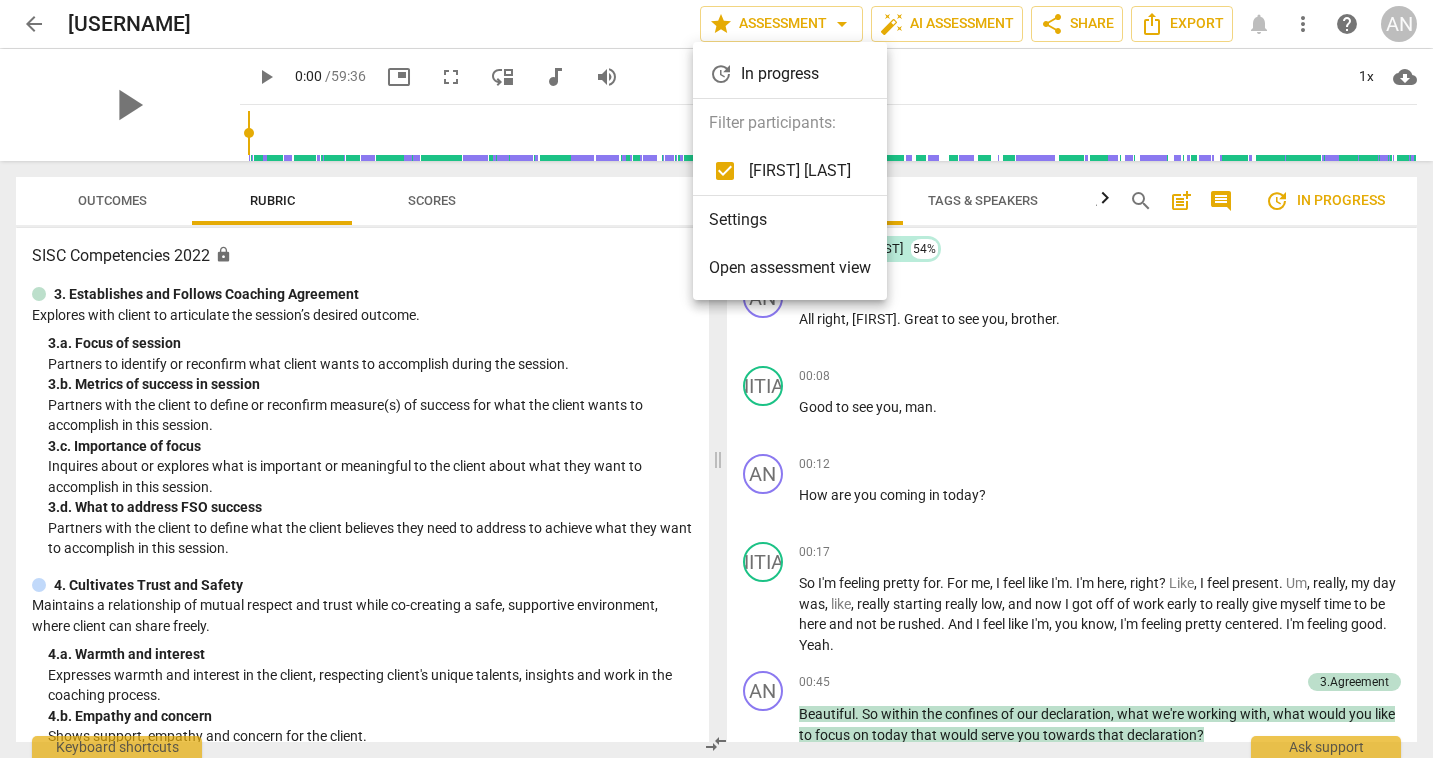 click at bounding box center [716, 379] 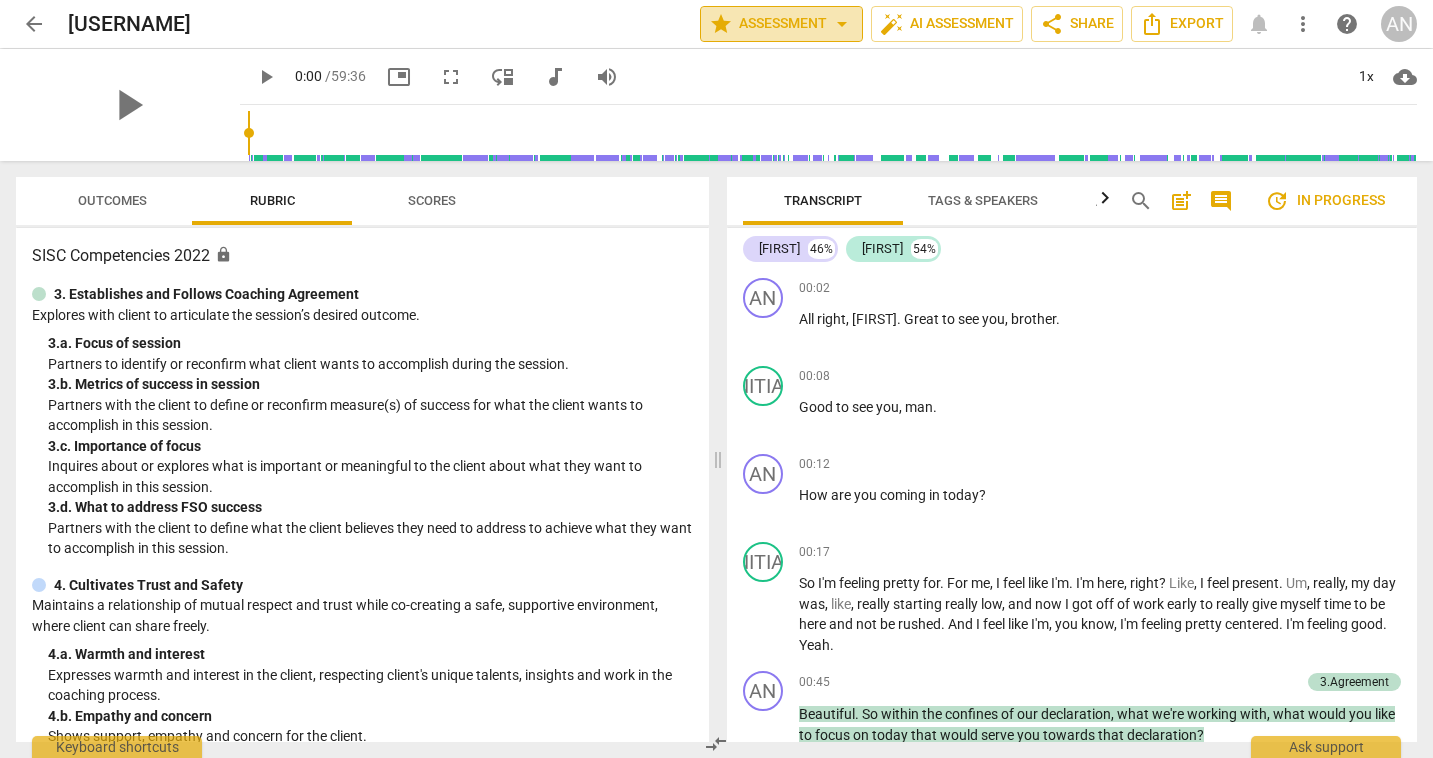 click on "star    Assessment   arrow_drop_down" at bounding box center [781, 24] 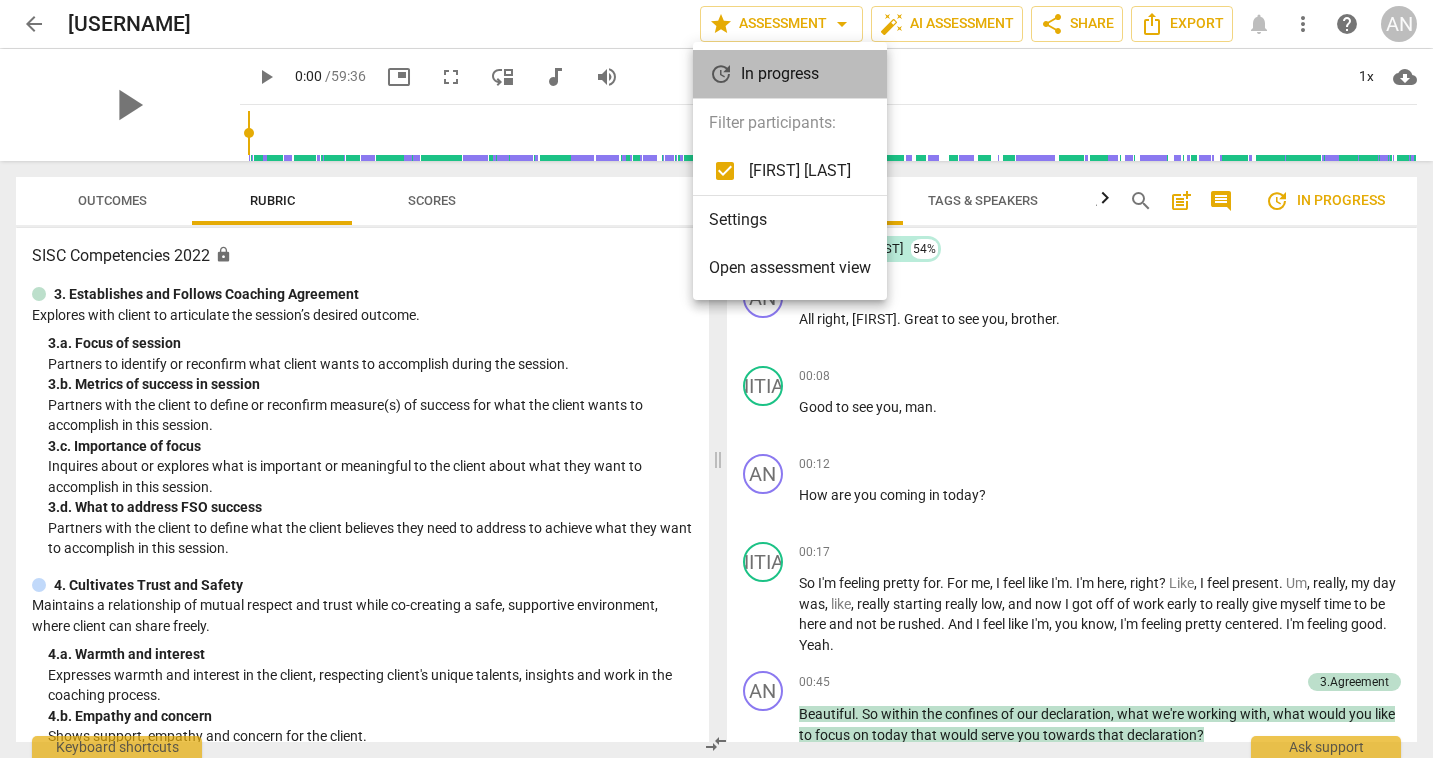 click on "update In progress" at bounding box center (790, 74) 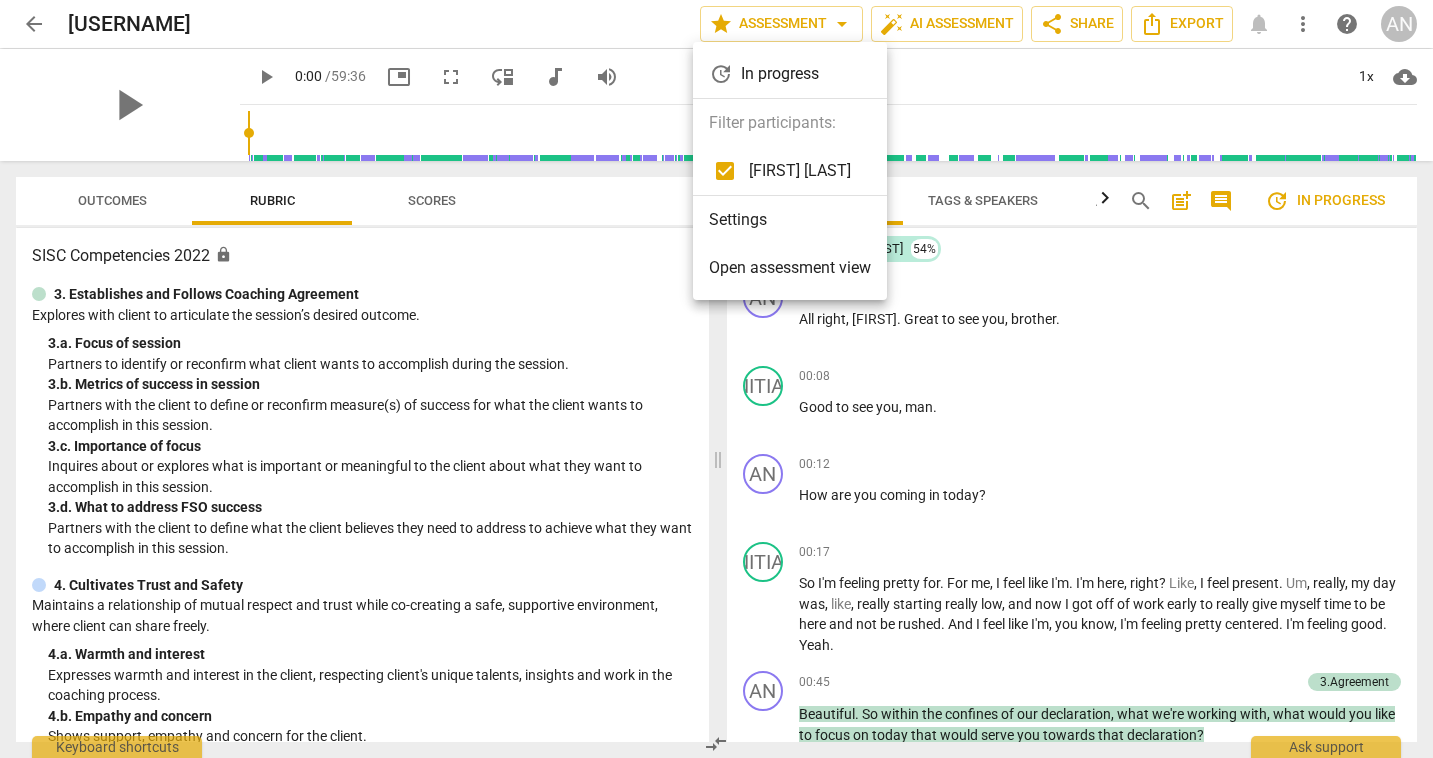 click on "Settings" at bounding box center (790, 220) 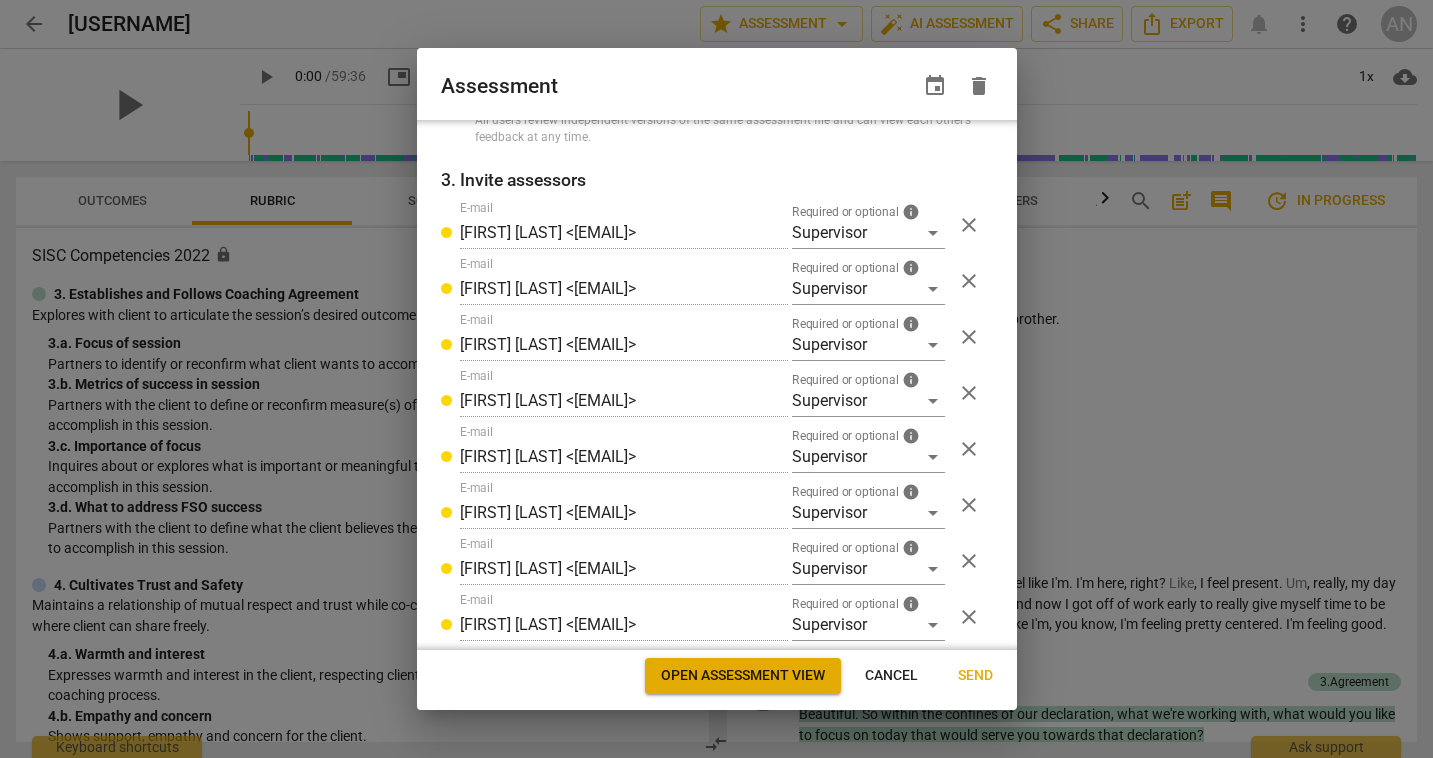 scroll, scrollTop: 273, scrollLeft: 0, axis: vertical 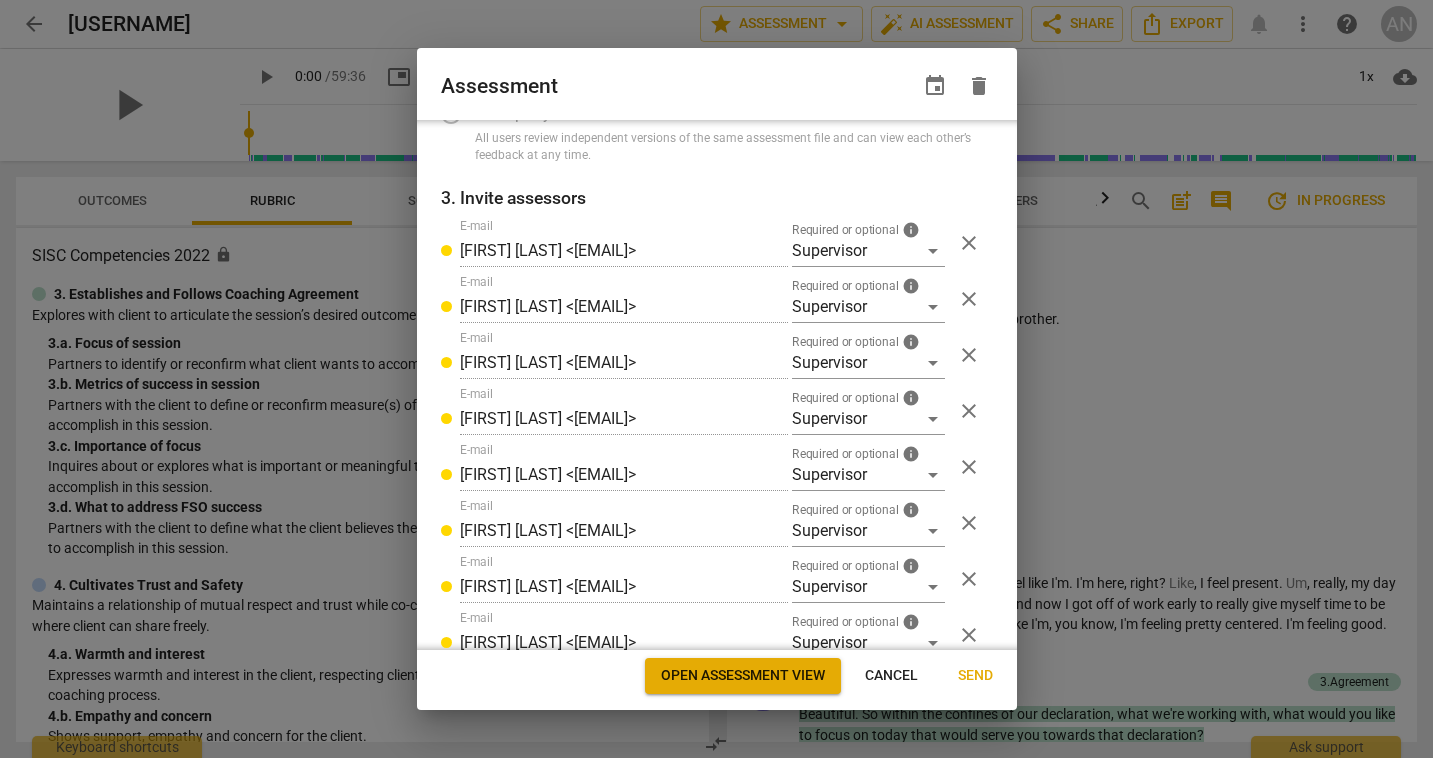 click on "close" at bounding box center (969, 243) 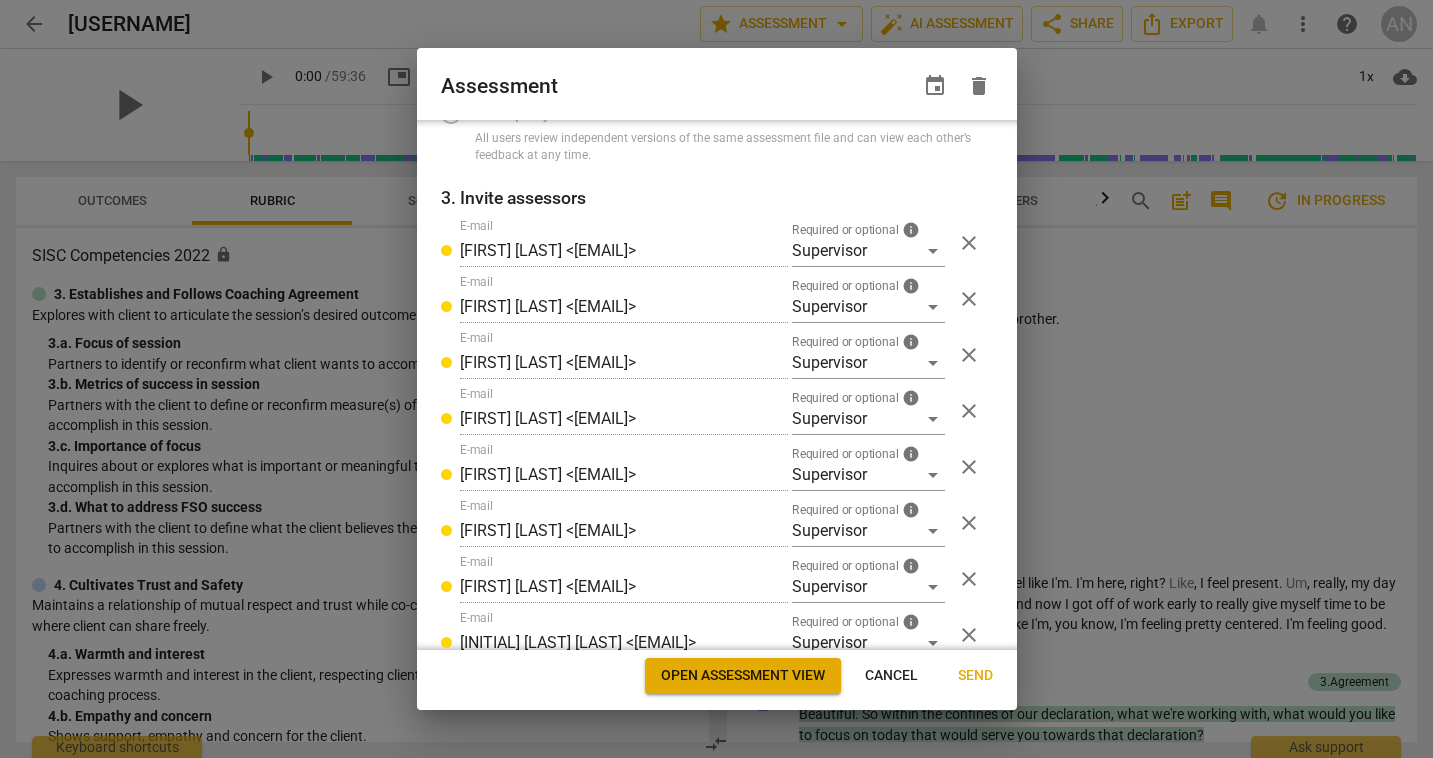 click on "close" at bounding box center (969, 243) 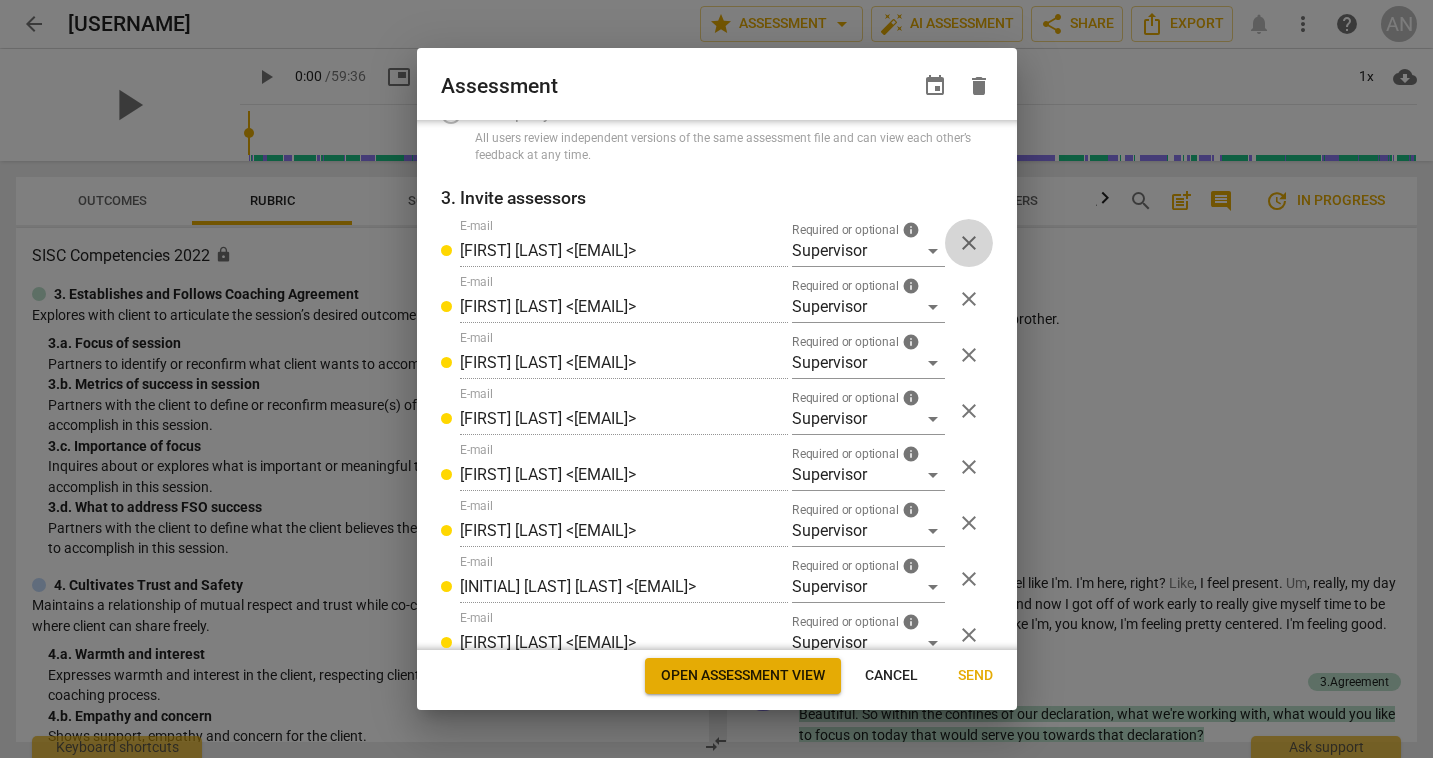click on "close" at bounding box center (969, 243) 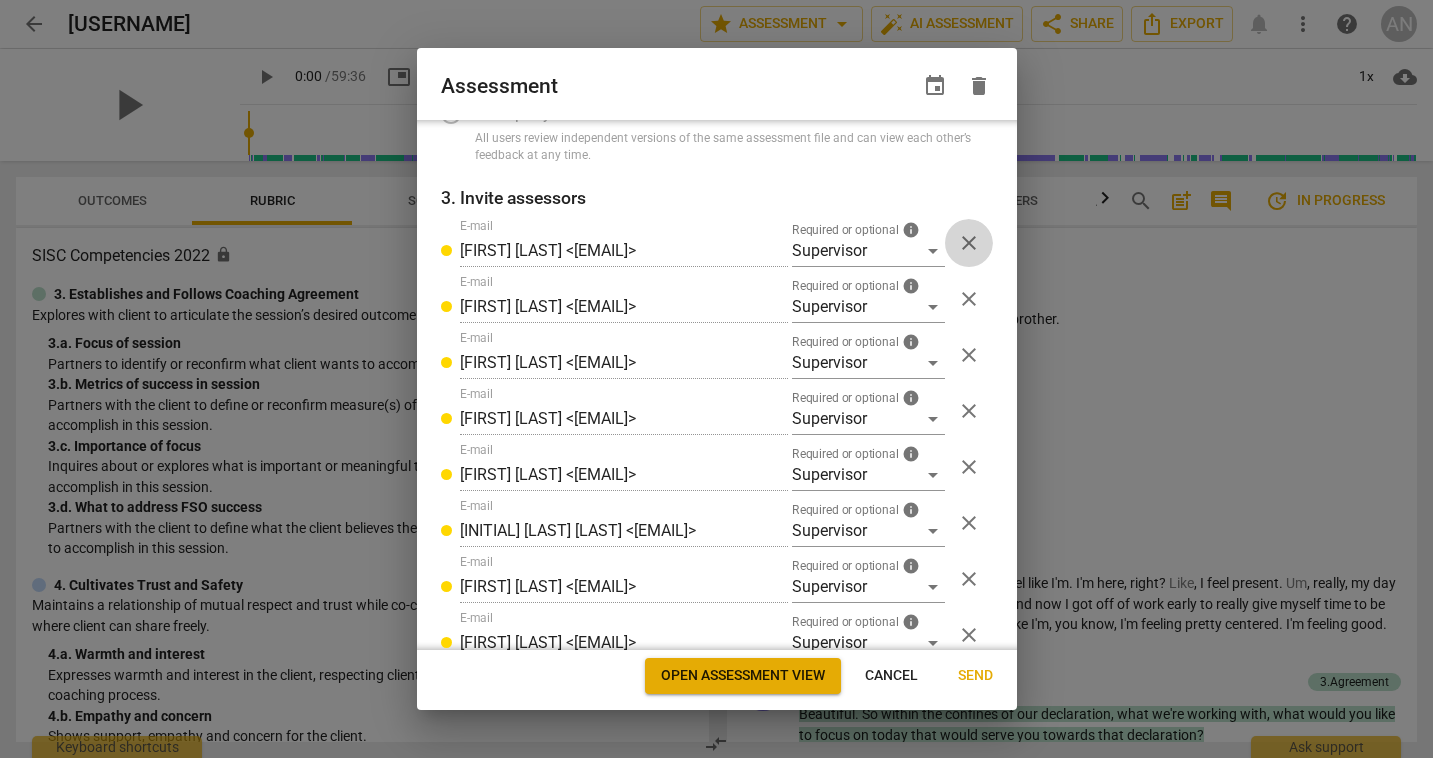 click on "close" at bounding box center [969, 243] 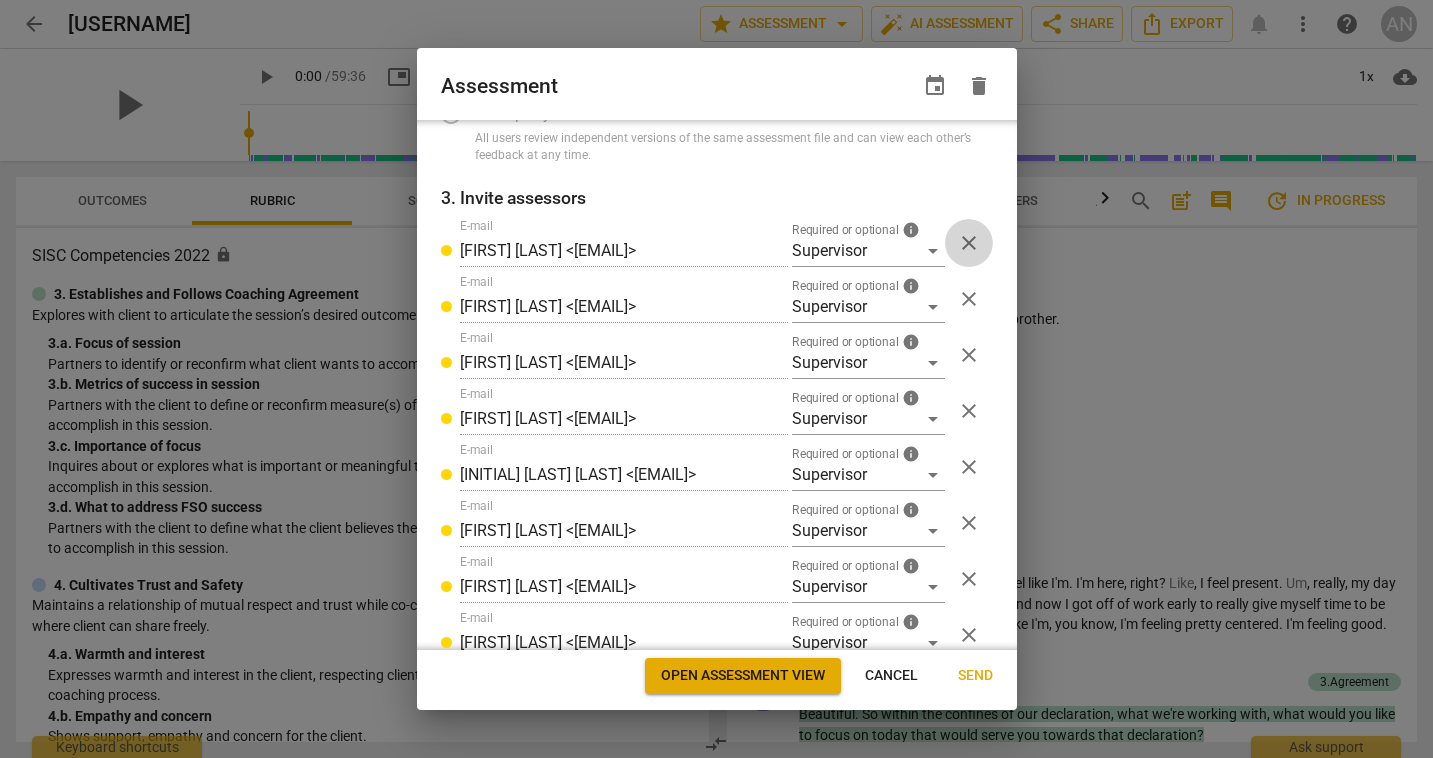 type on "[FIRST] [LAST] <[EMAIL]>" 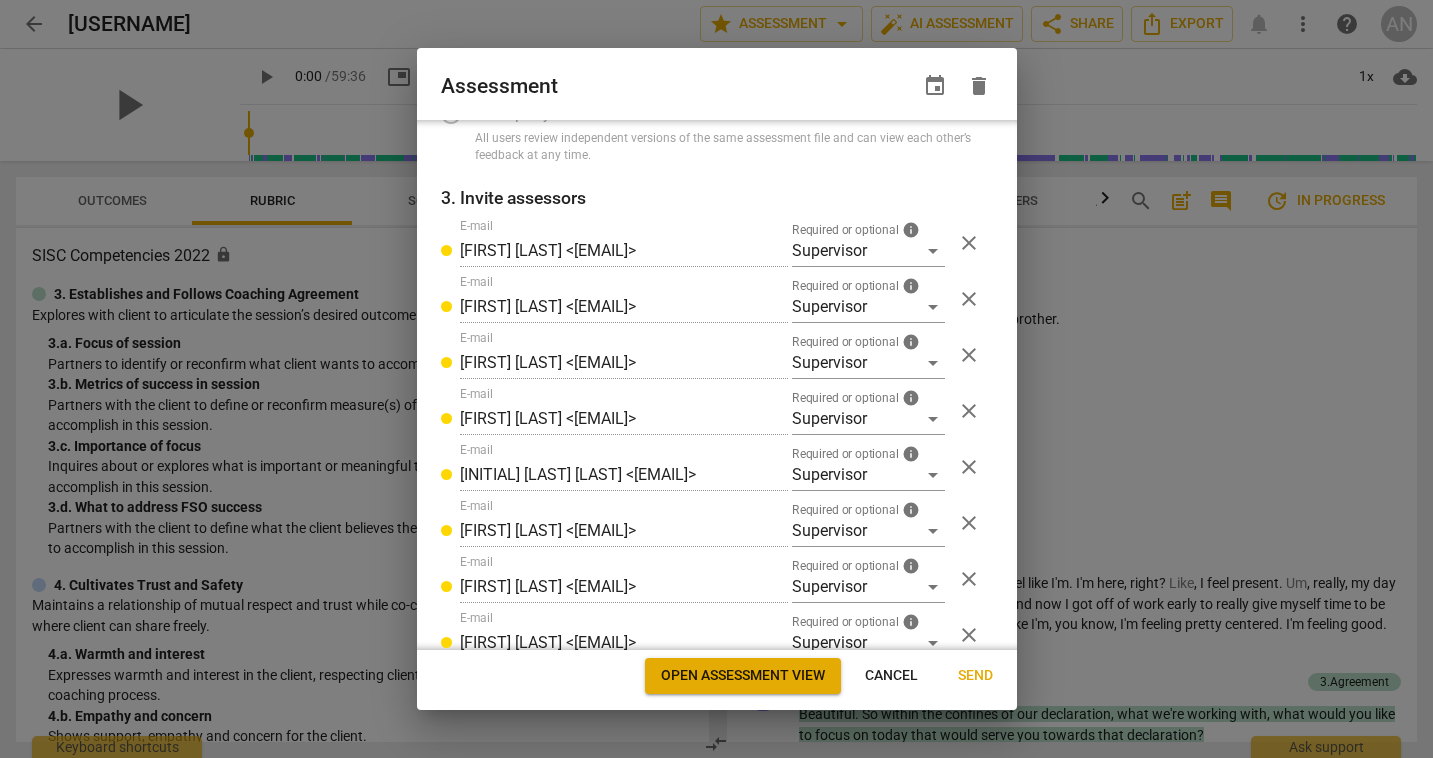 click on "close" at bounding box center [969, 243] 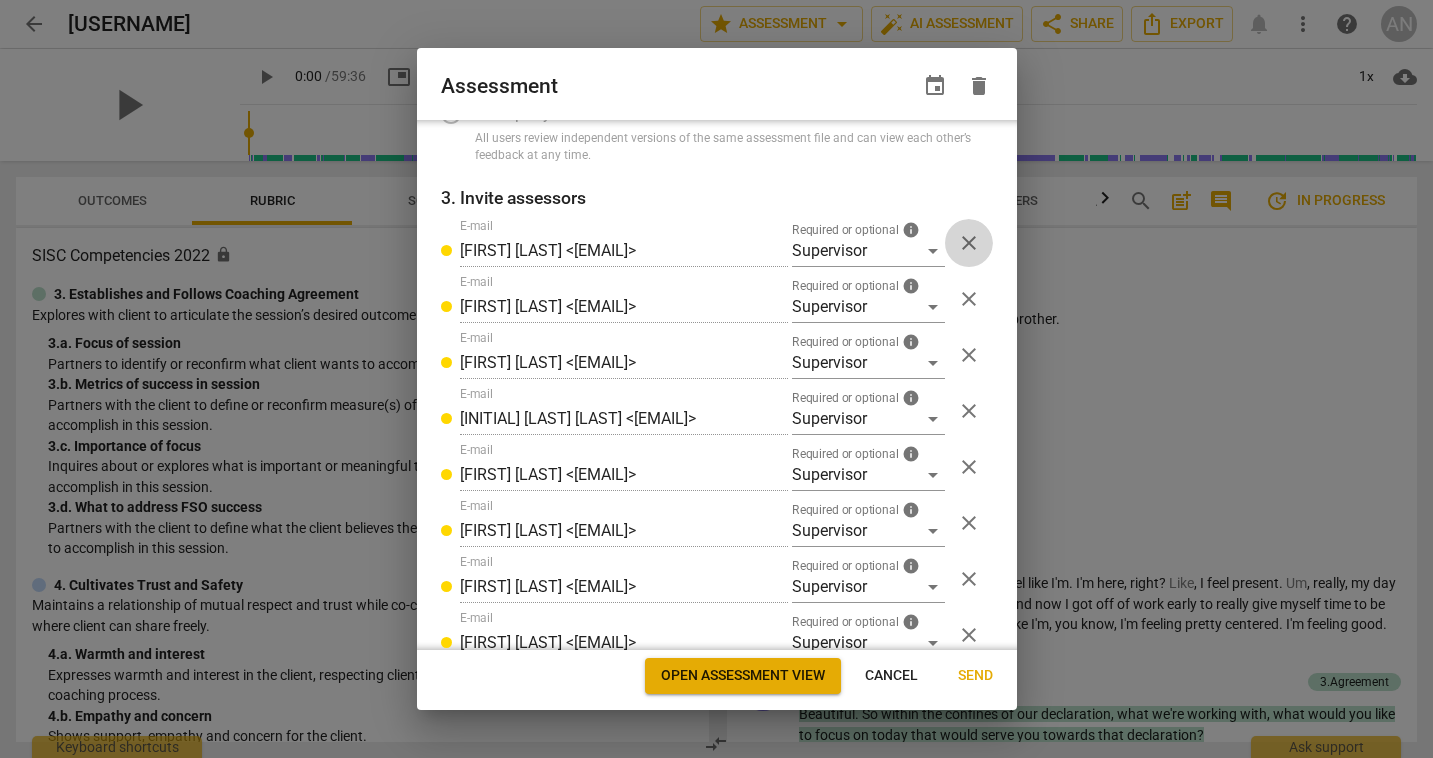 click on "close" at bounding box center [969, 243] 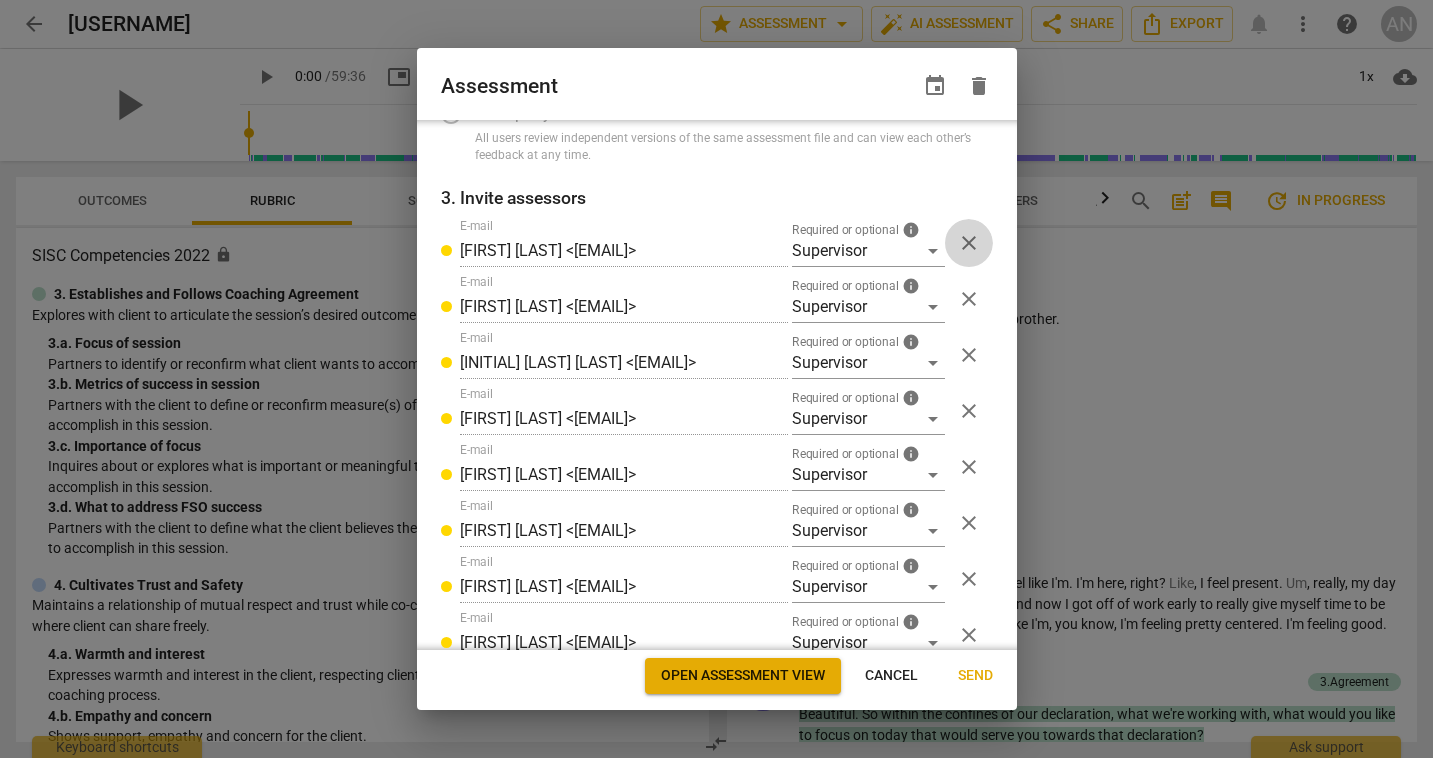 click on "close" at bounding box center (969, 243) 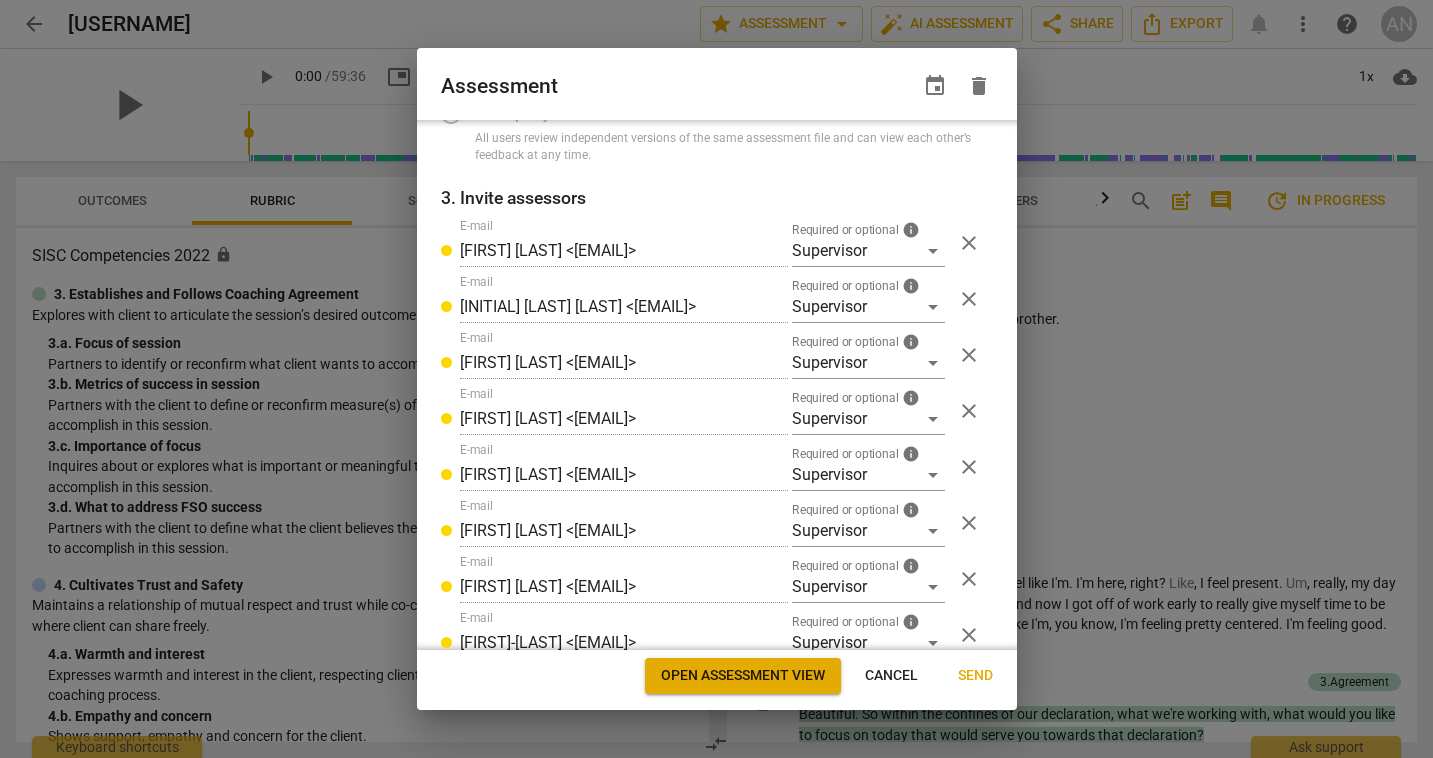 click on "close" at bounding box center (969, 243) 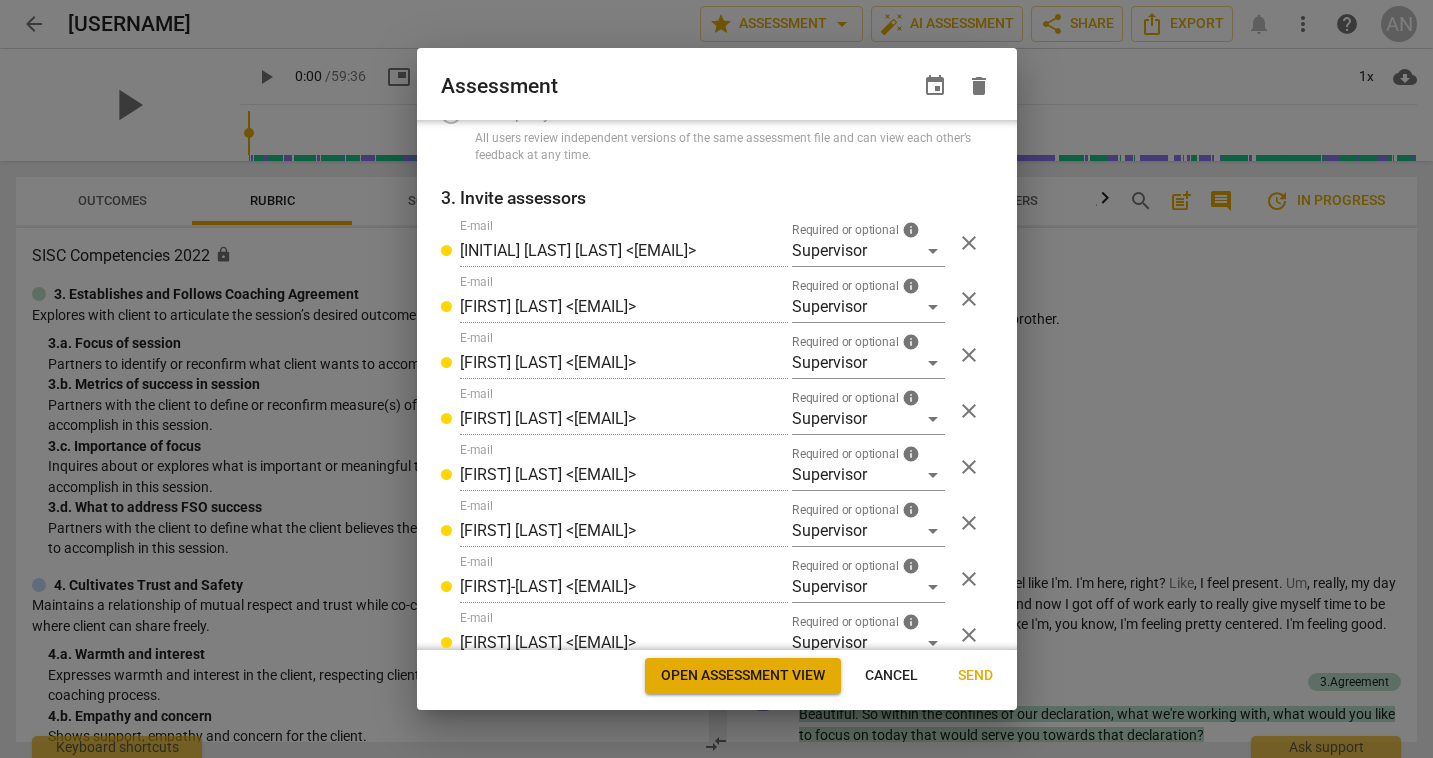 click on "close" at bounding box center [969, 243] 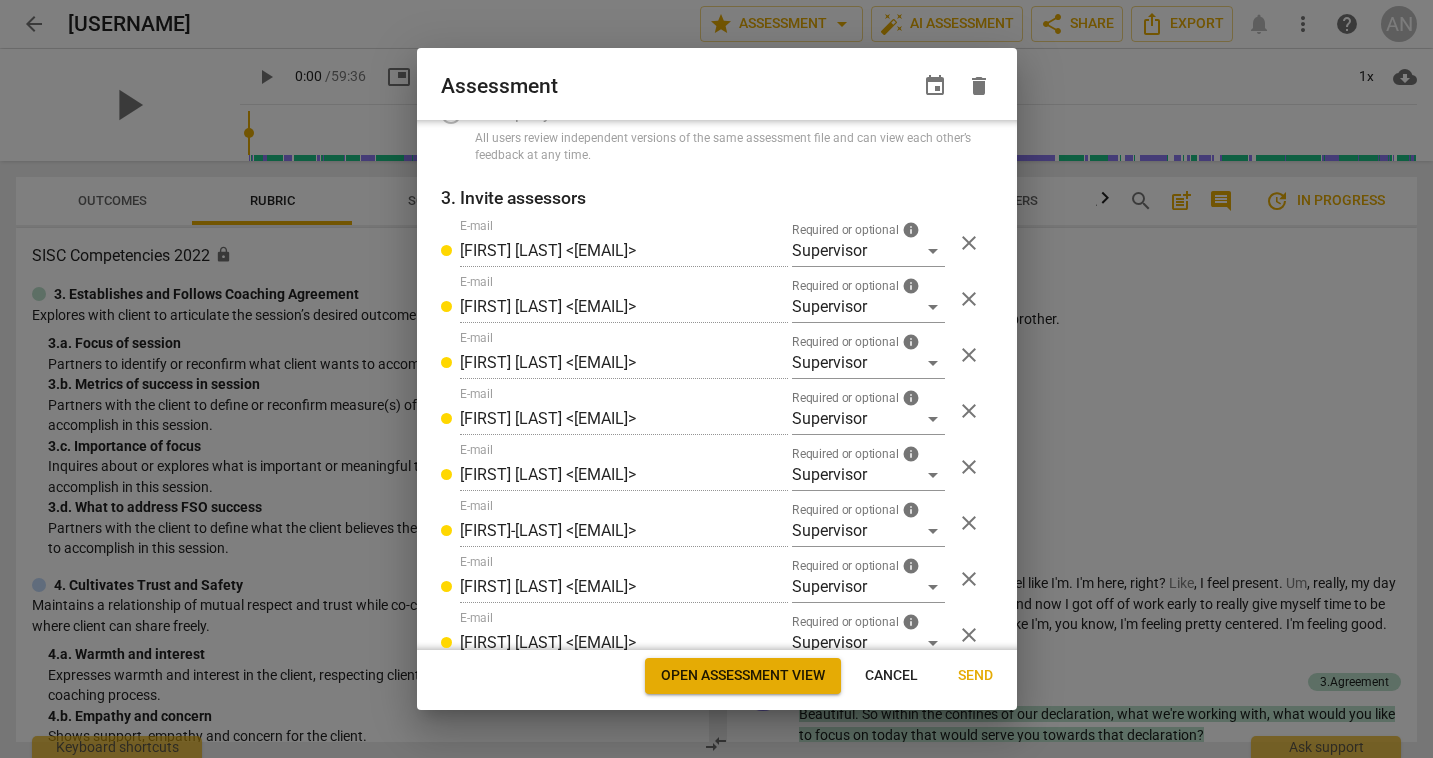 click on "close" at bounding box center [969, 243] 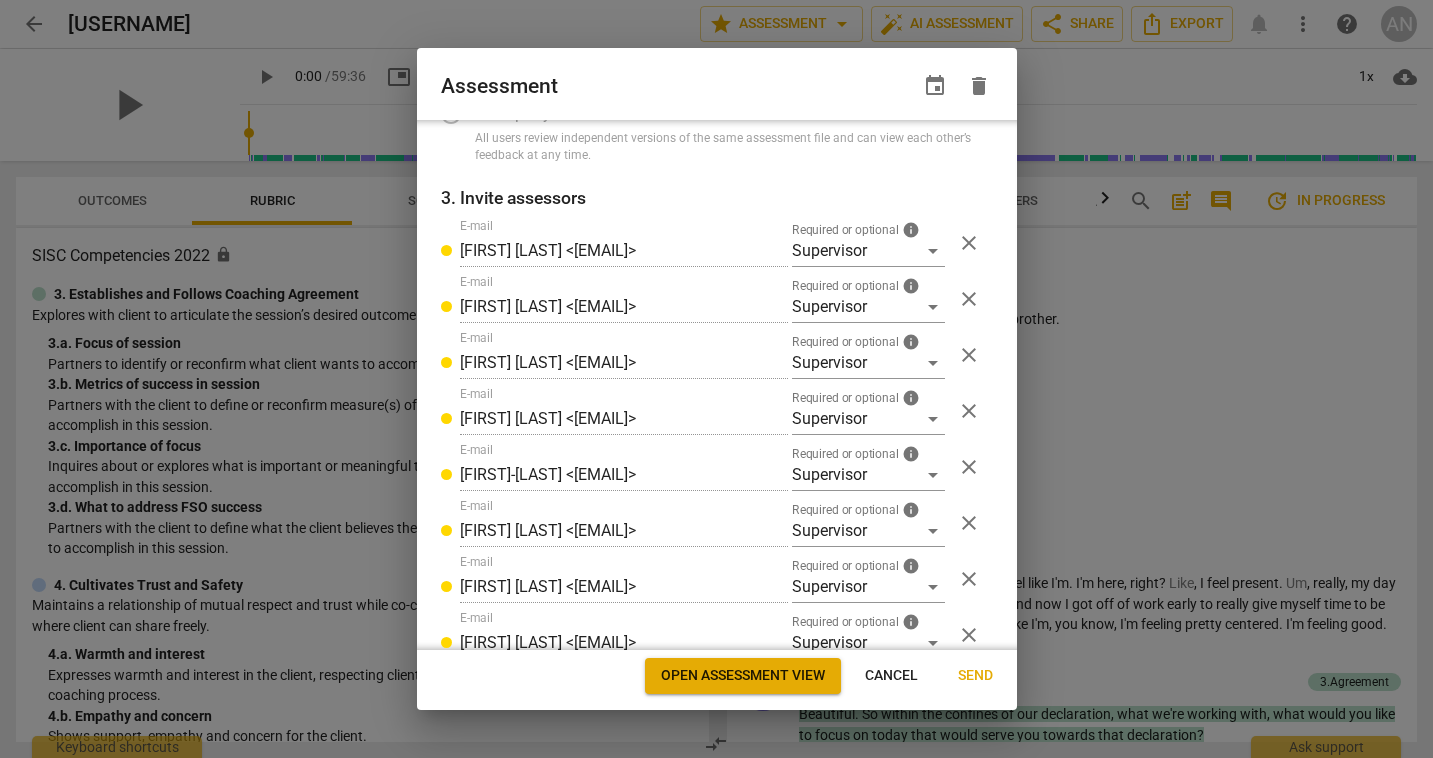 click on "close" at bounding box center [969, 243] 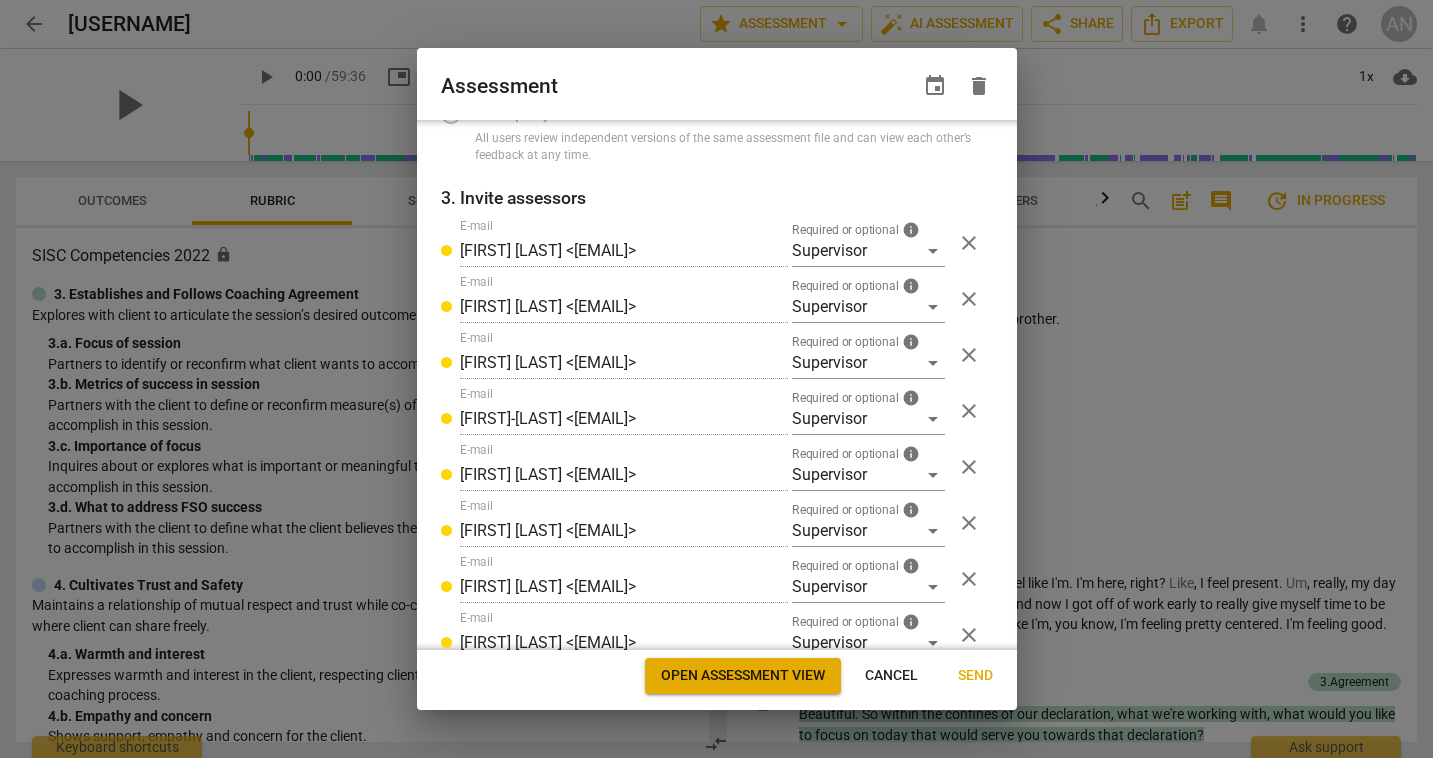 click on "close" at bounding box center [969, 243] 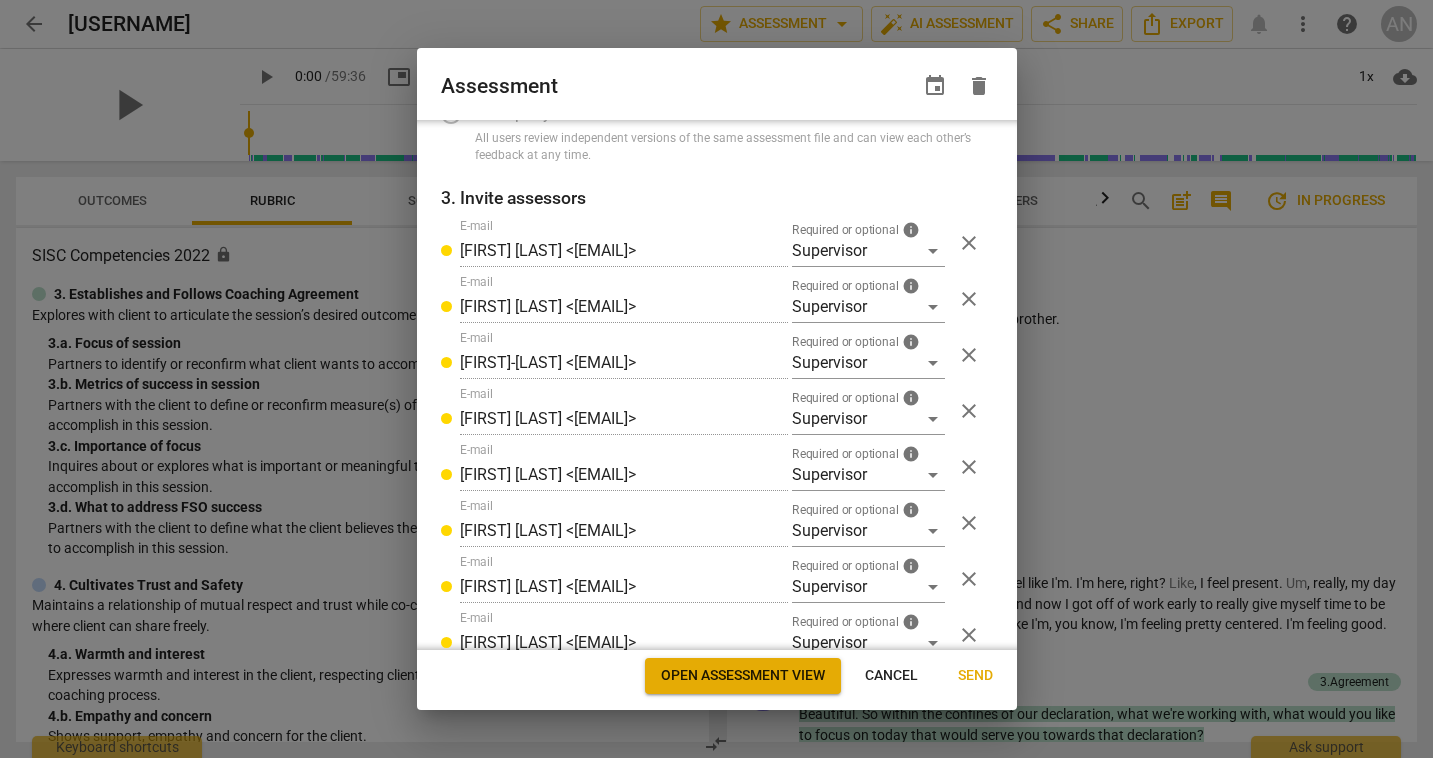 click on "close" at bounding box center (969, 243) 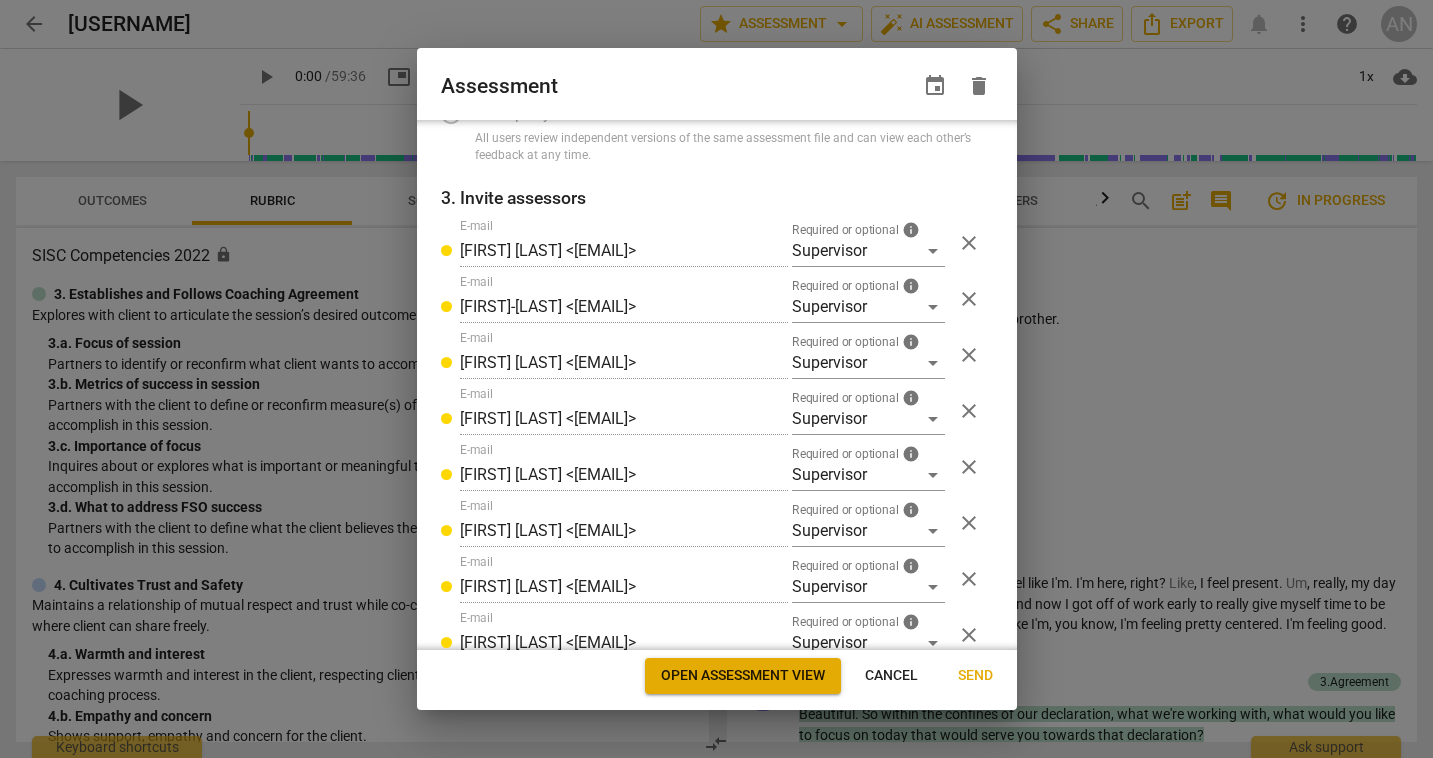 click on "close" at bounding box center (969, 243) 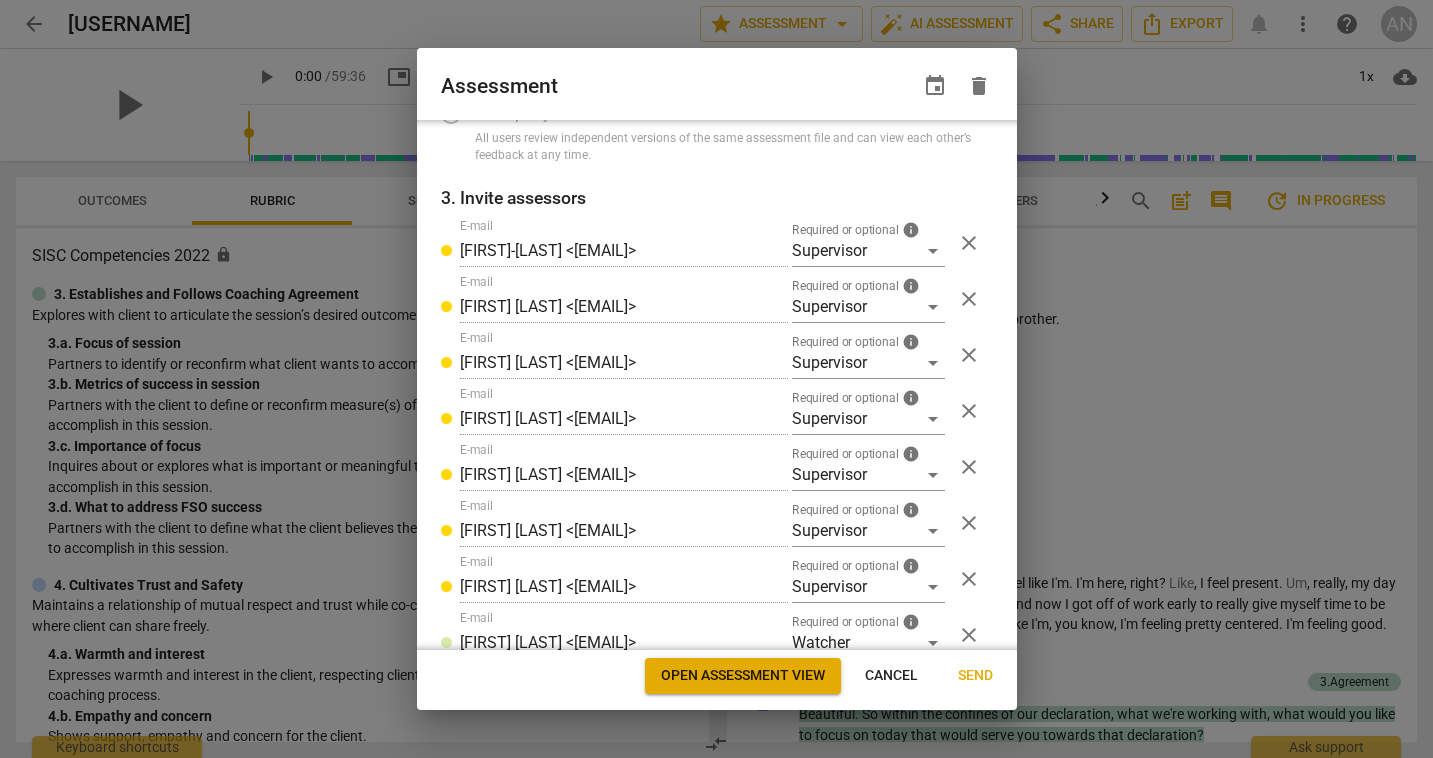 click on "close" at bounding box center [969, 243] 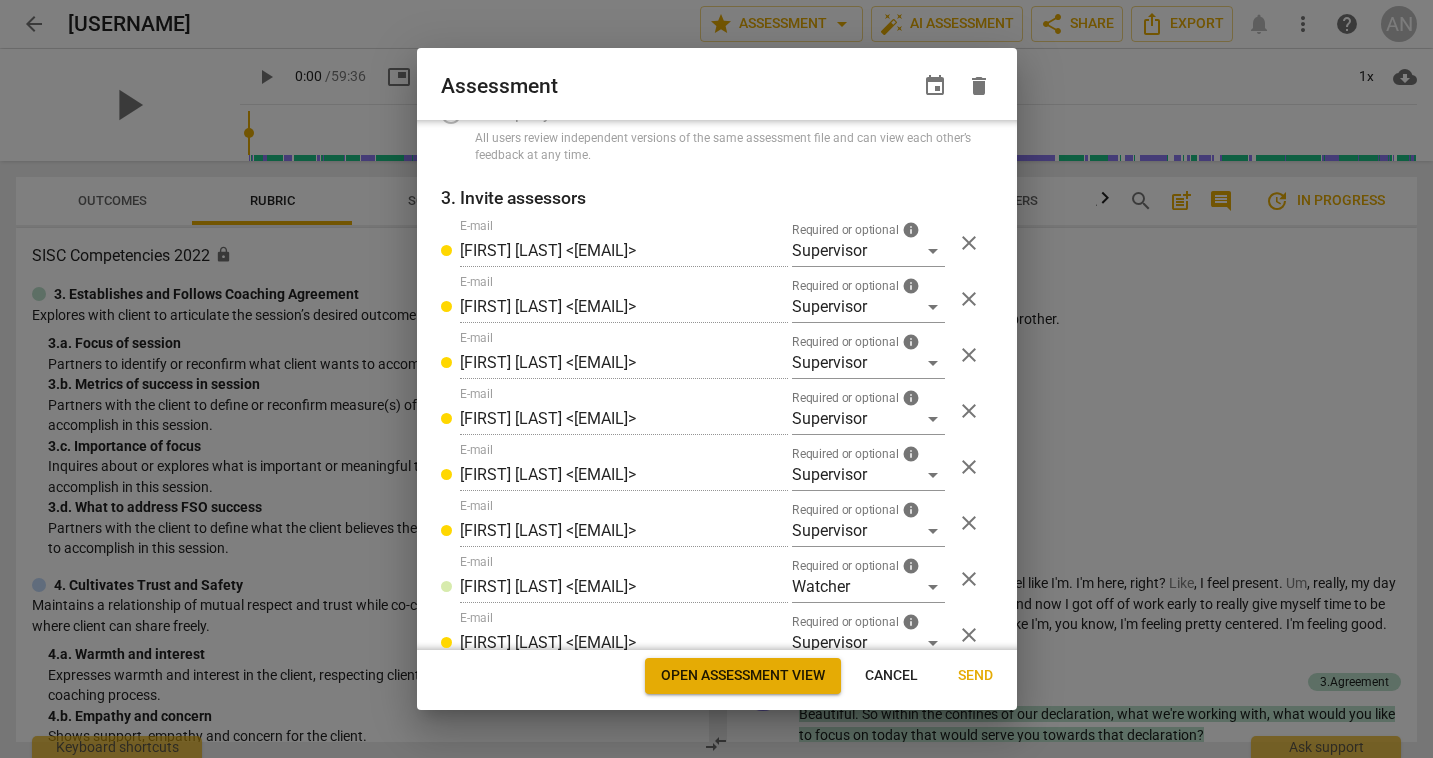 click on "close" at bounding box center (969, 243) 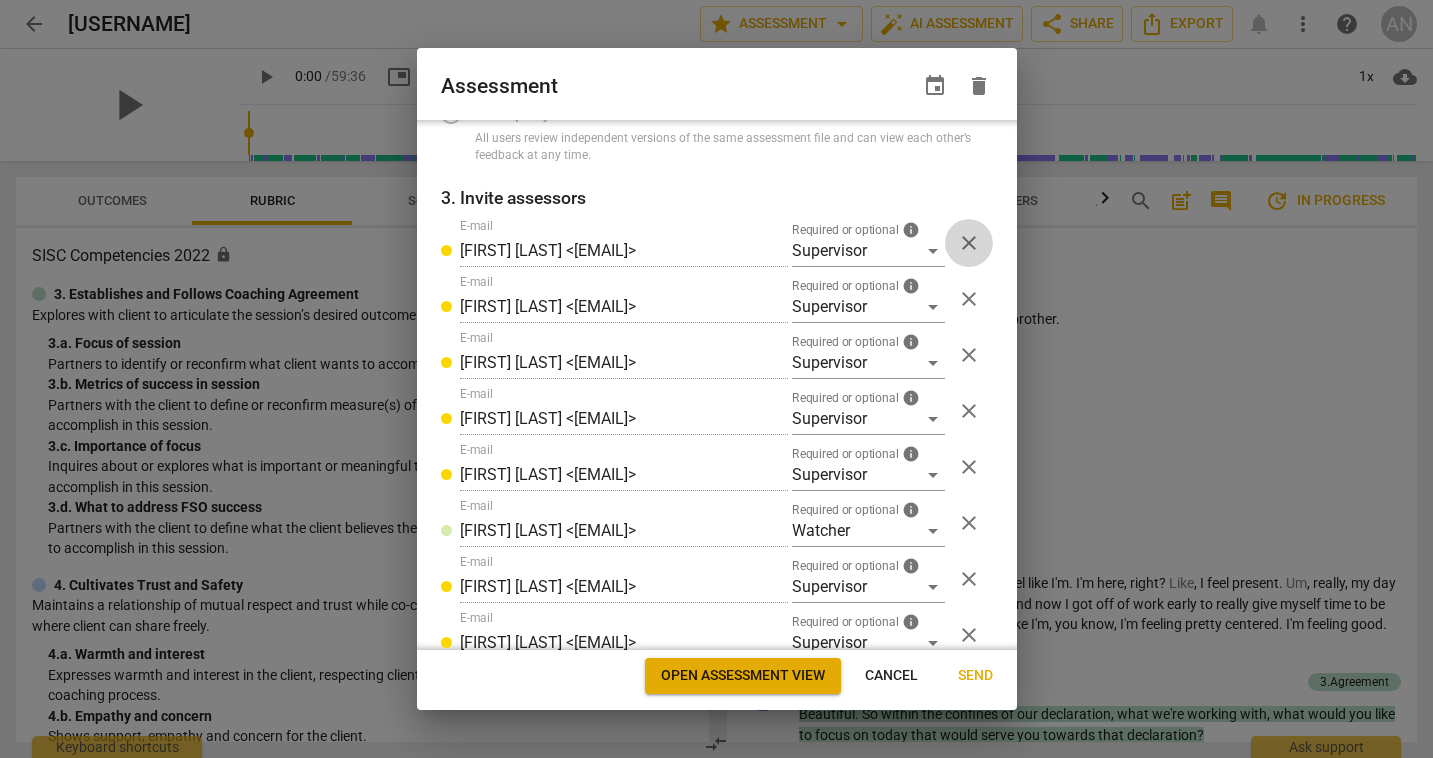 click on "close" at bounding box center [969, 243] 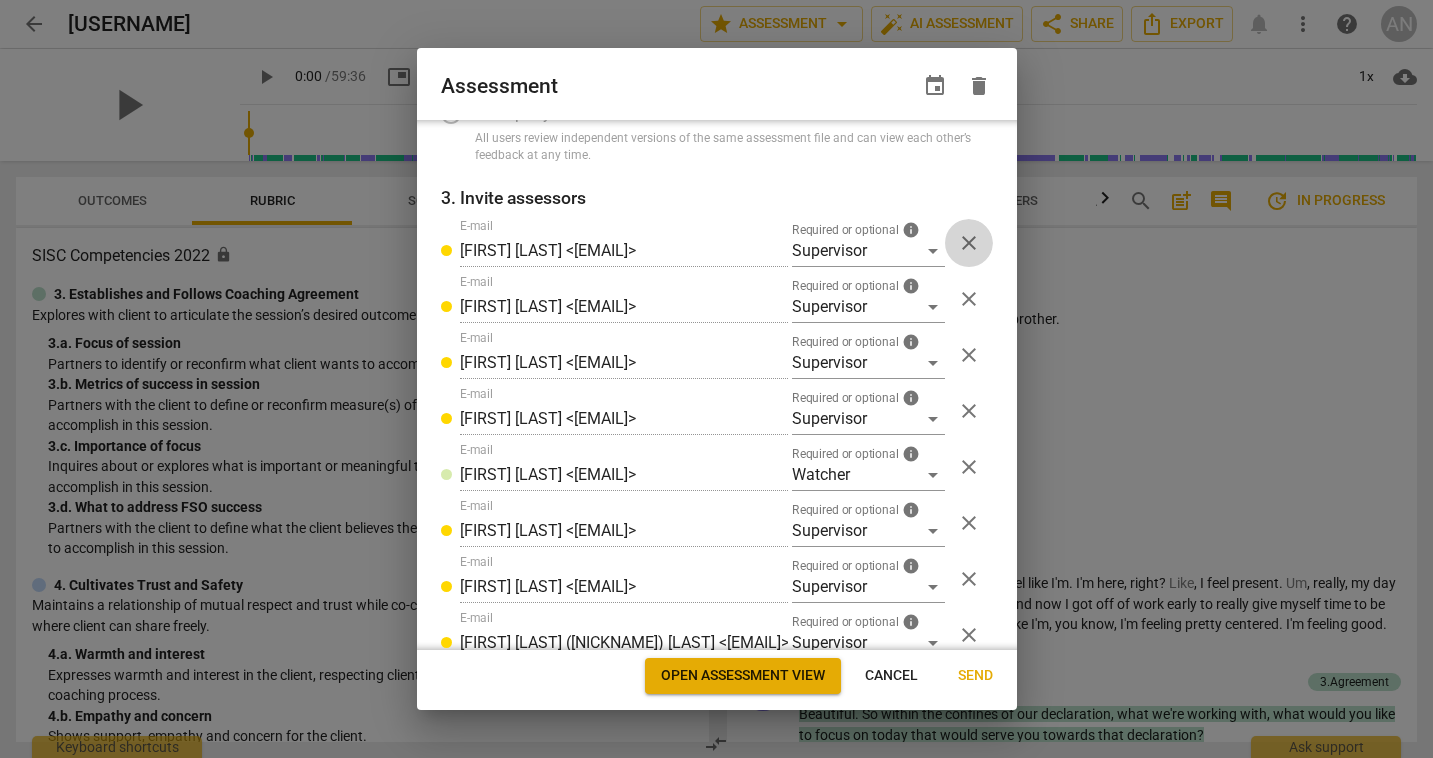 click on "close" at bounding box center [969, 243] 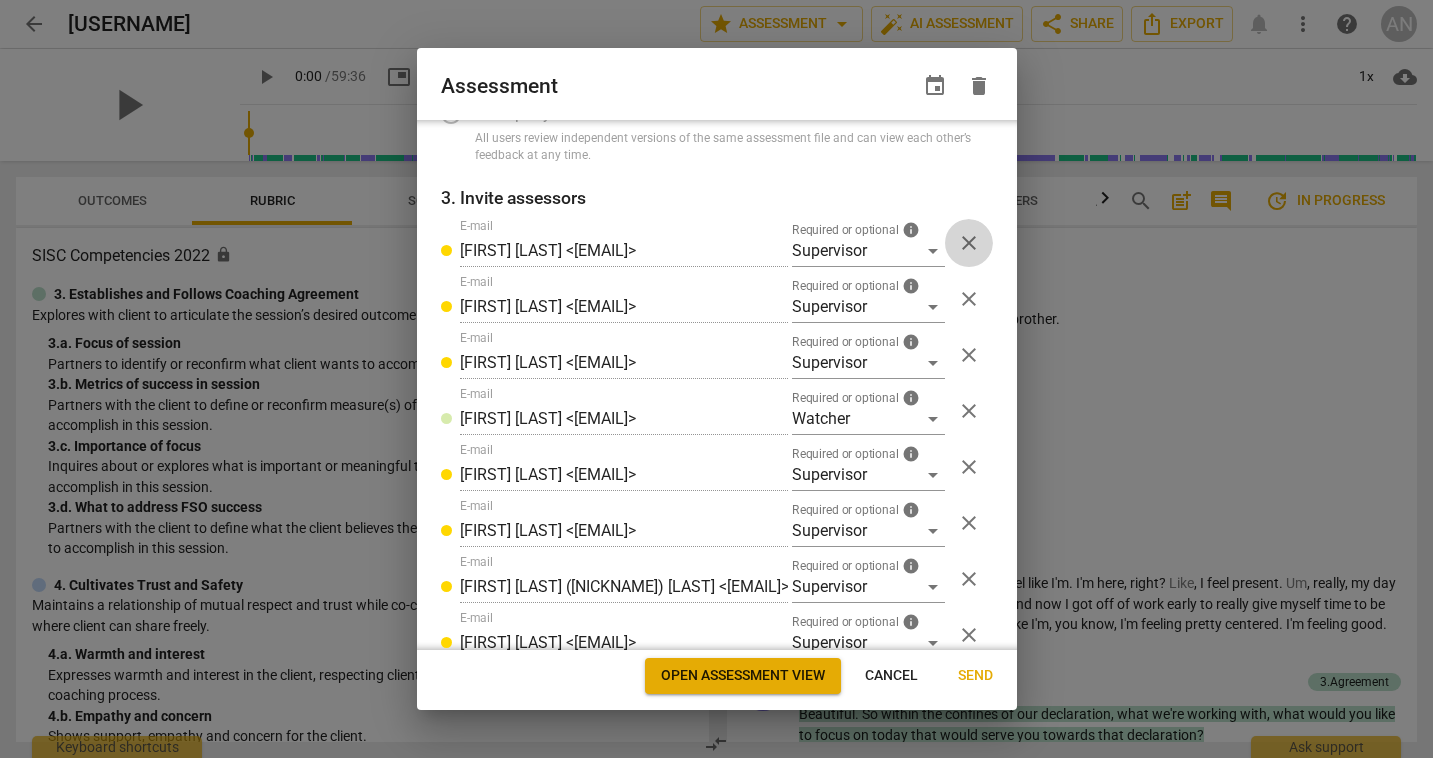 click on "close" at bounding box center [969, 243] 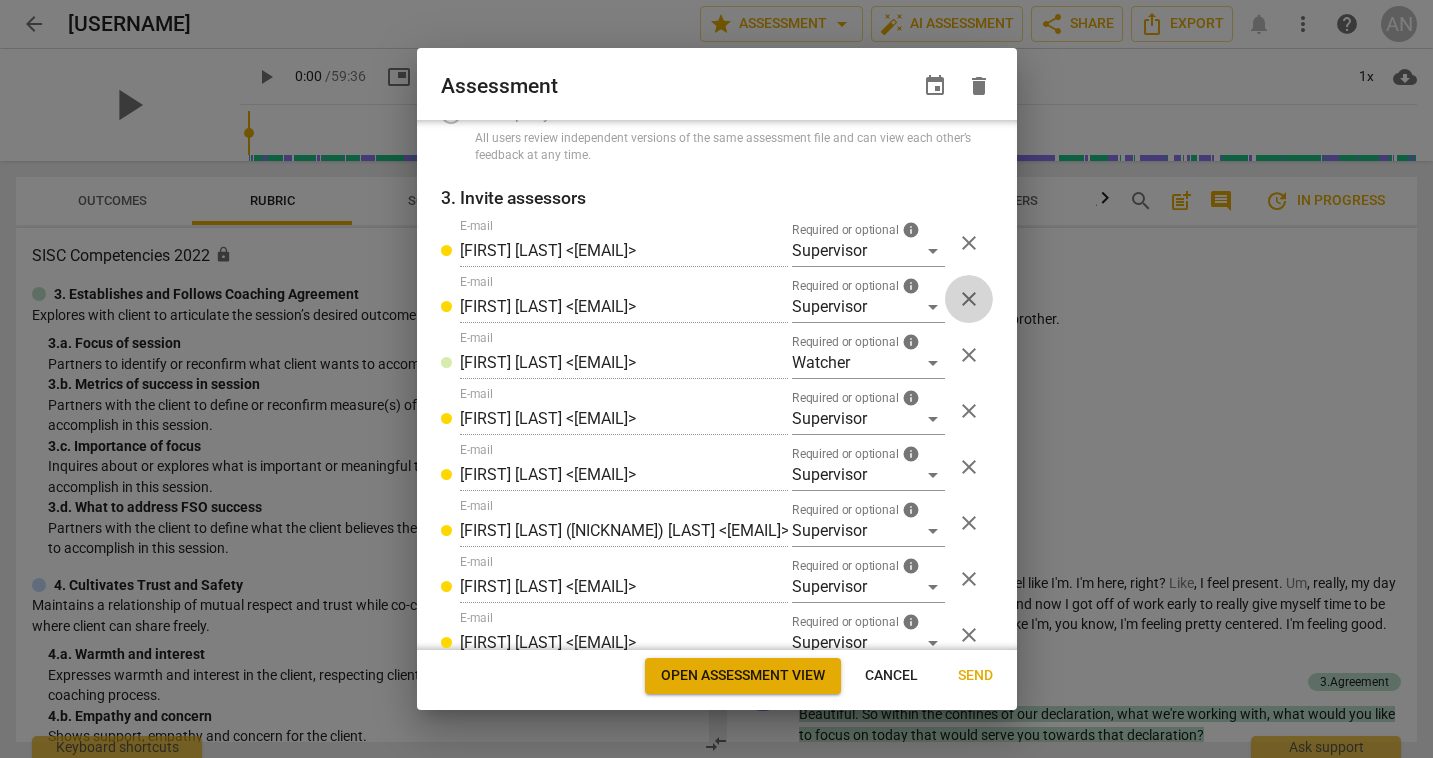click on "close" at bounding box center [969, 299] 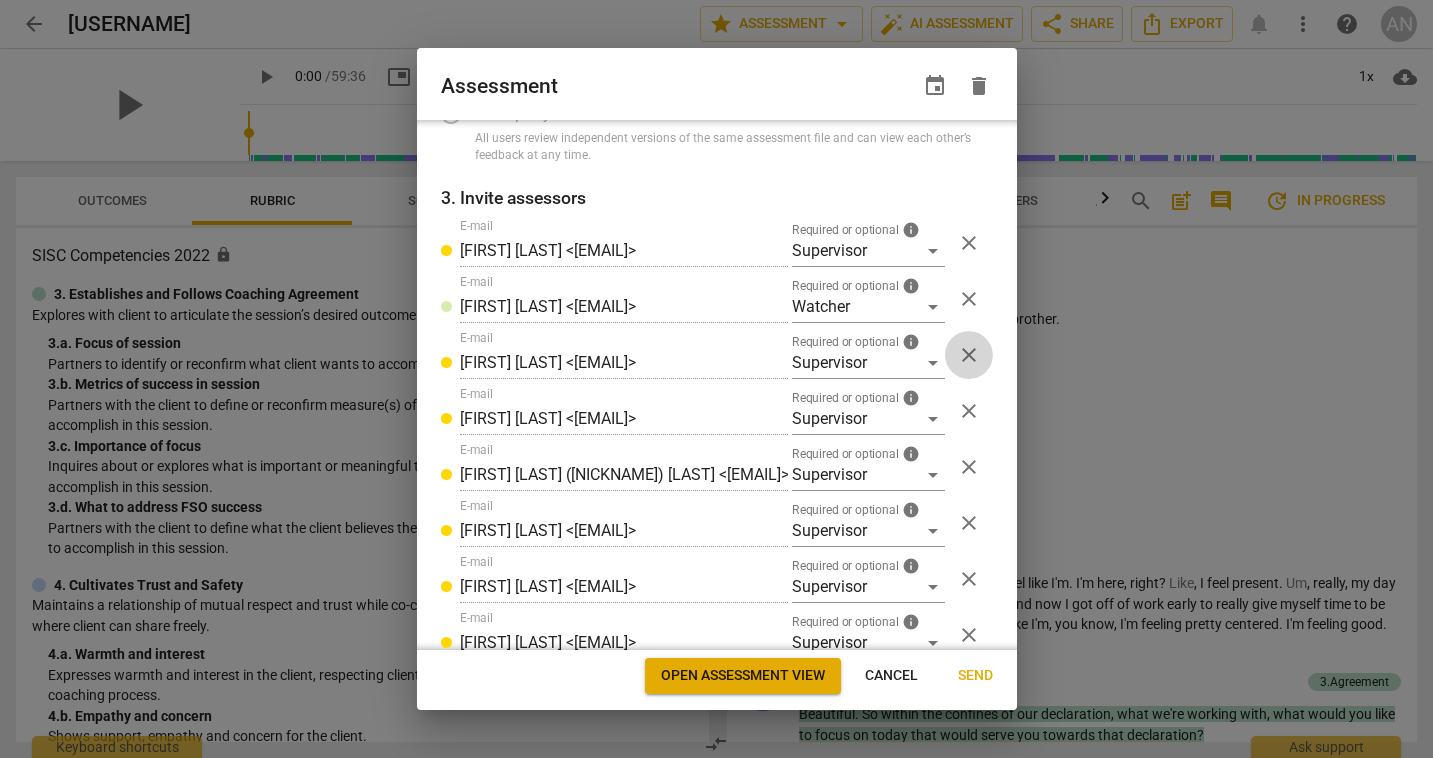 click on "close" at bounding box center [969, 355] 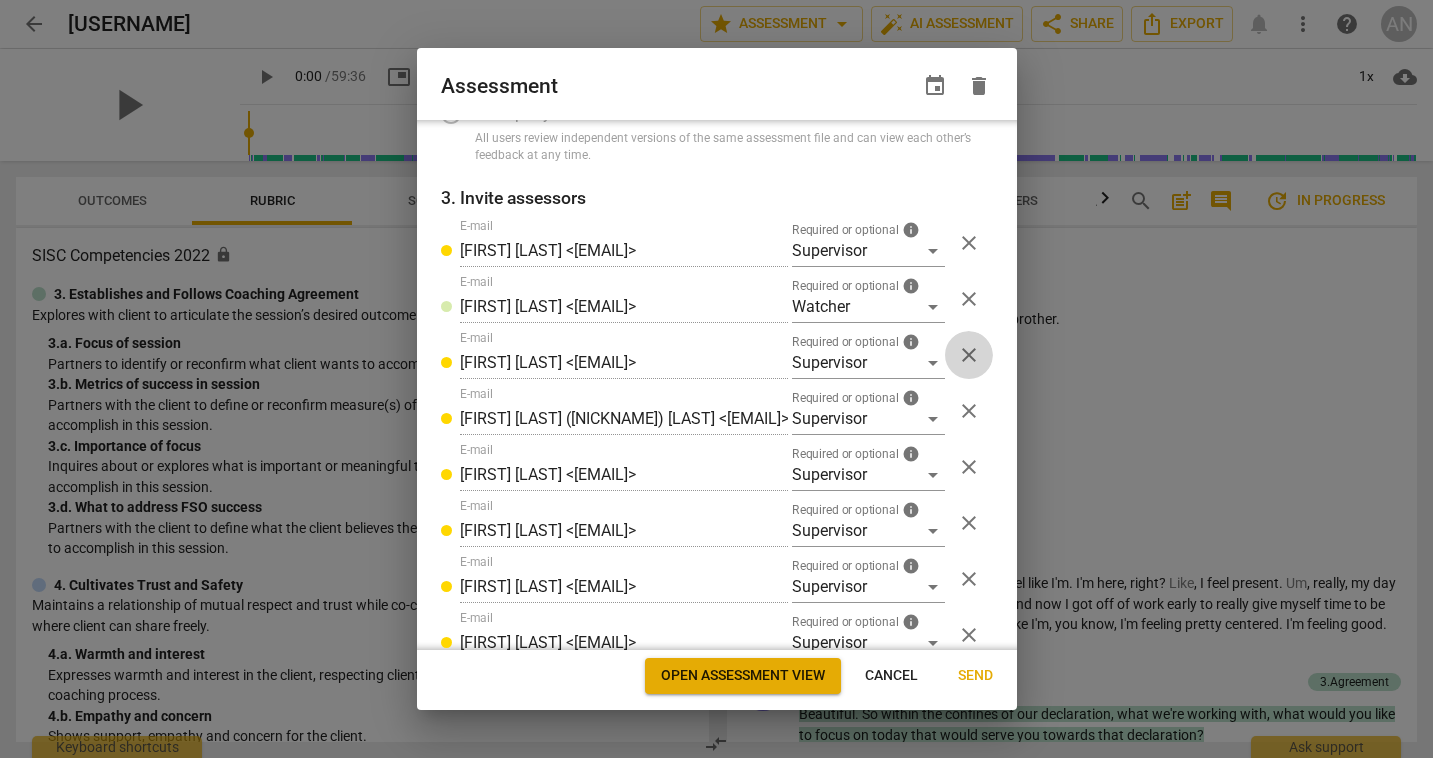 click on "close" at bounding box center [969, 355] 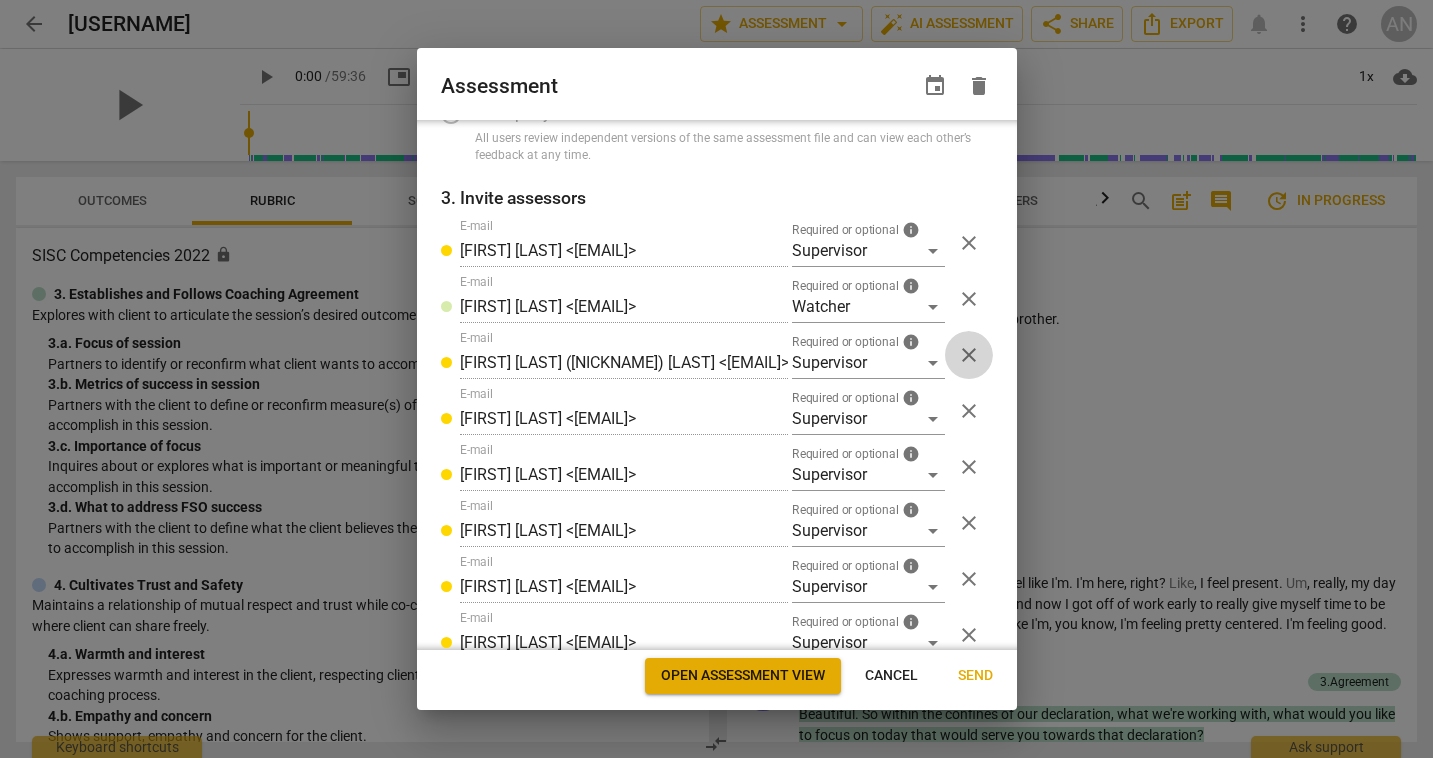 click on "close" at bounding box center (969, 355) 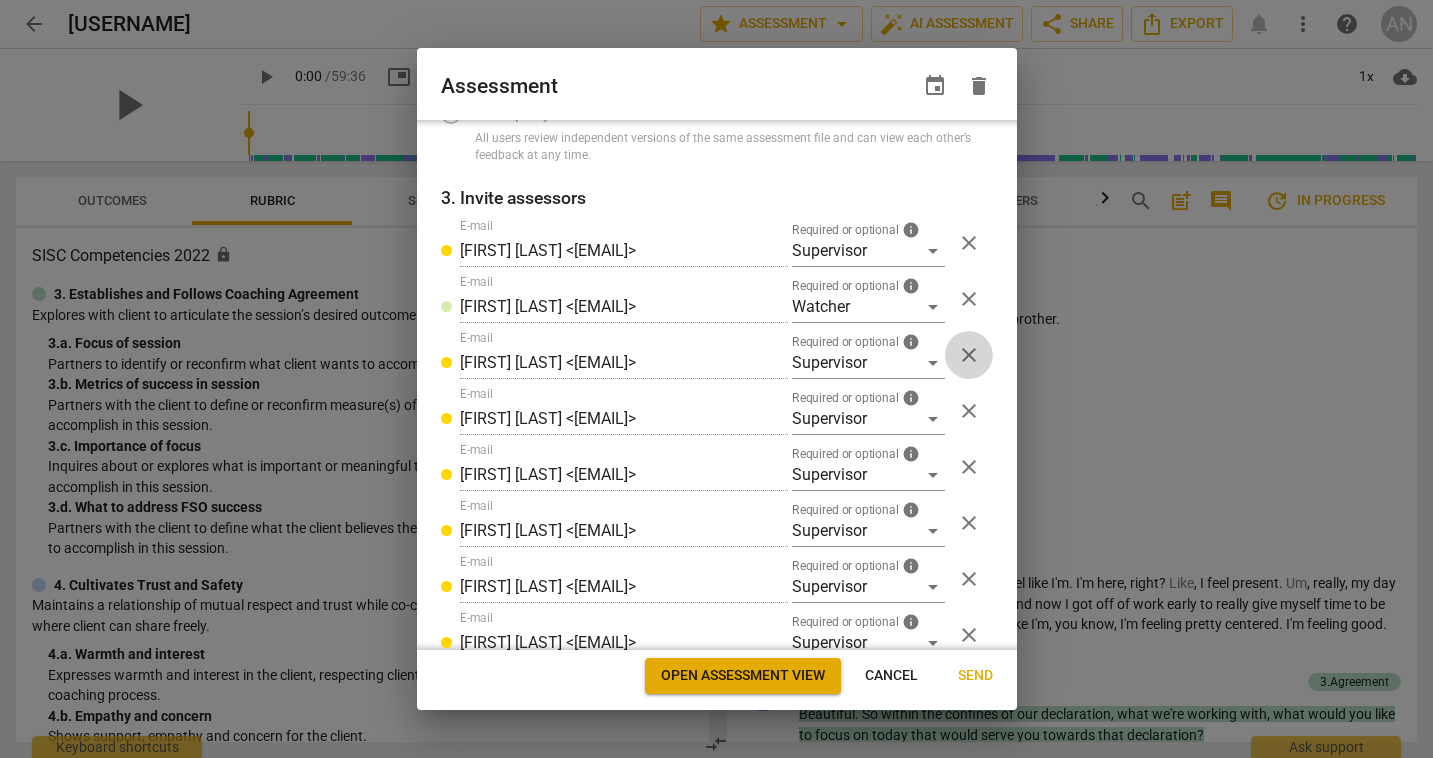 click on "close" at bounding box center (969, 355) 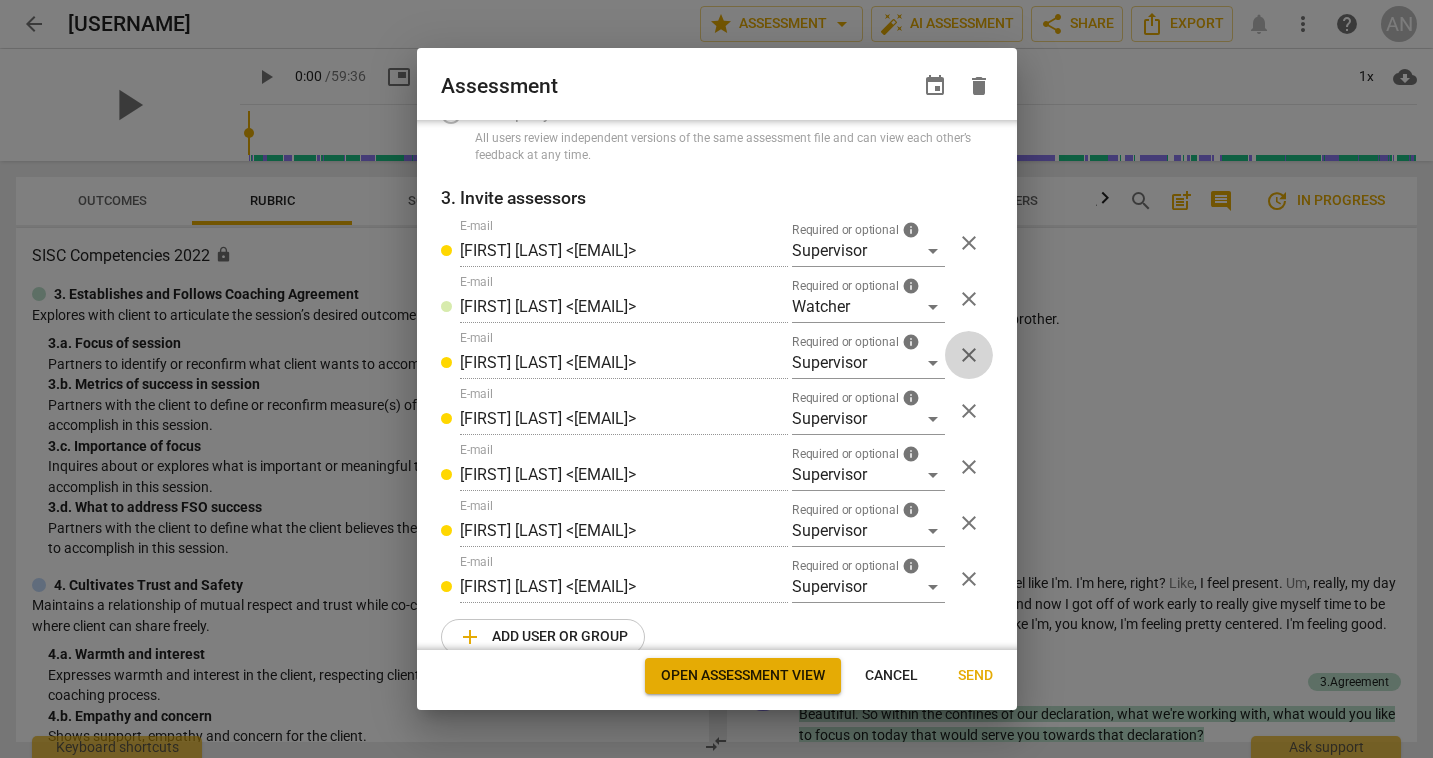 click on "close" at bounding box center (969, 355) 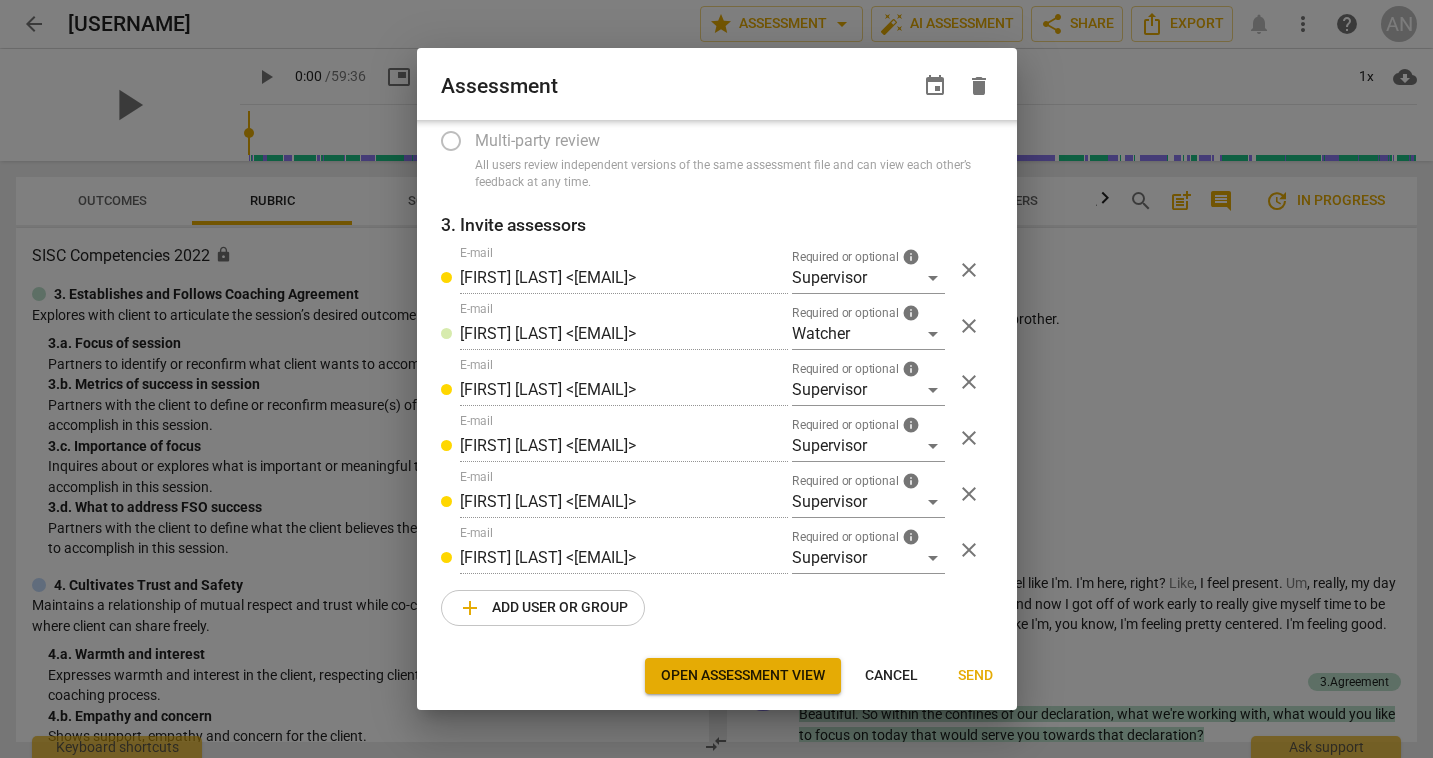 click on "close" at bounding box center (969, 382) 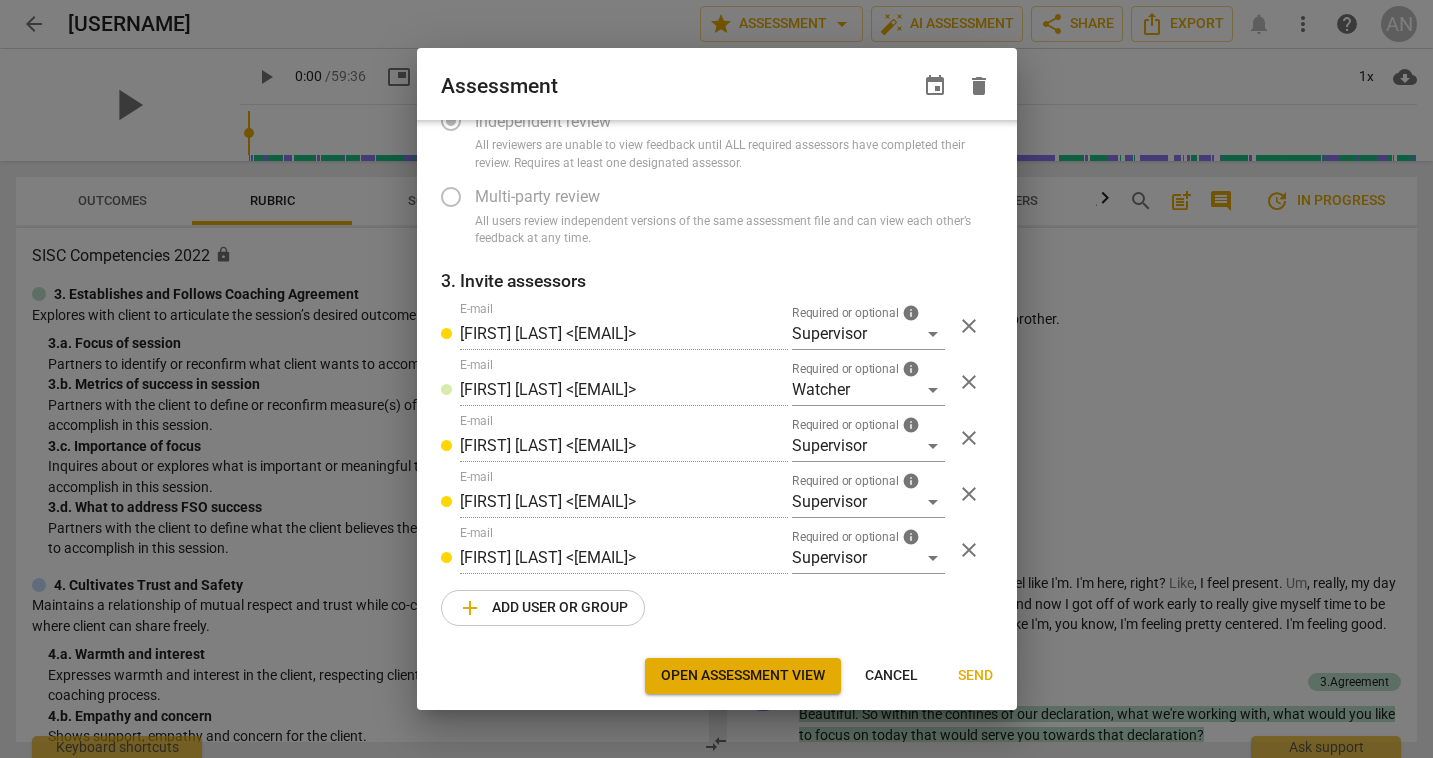 scroll, scrollTop: 190, scrollLeft: 0, axis: vertical 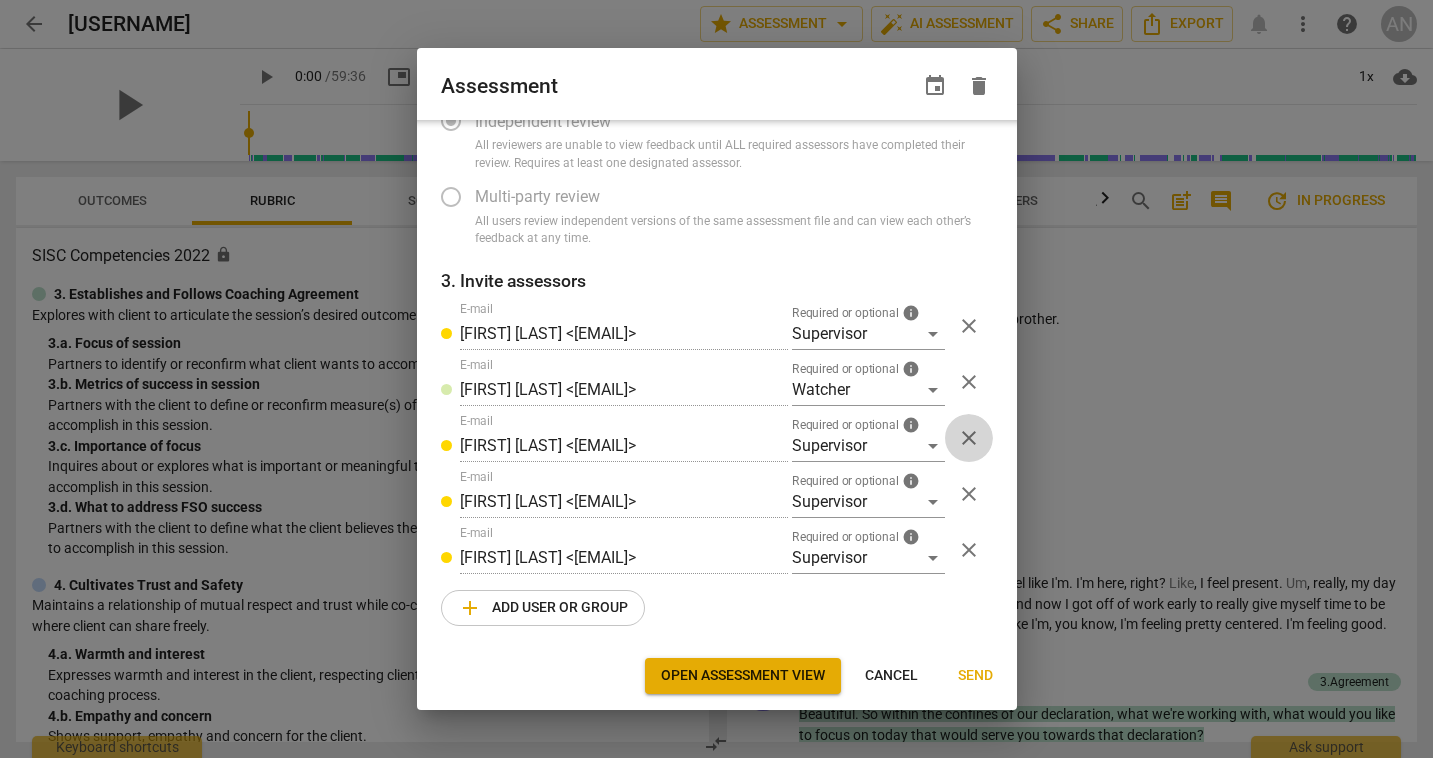 click on "close" at bounding box center [969, 438] 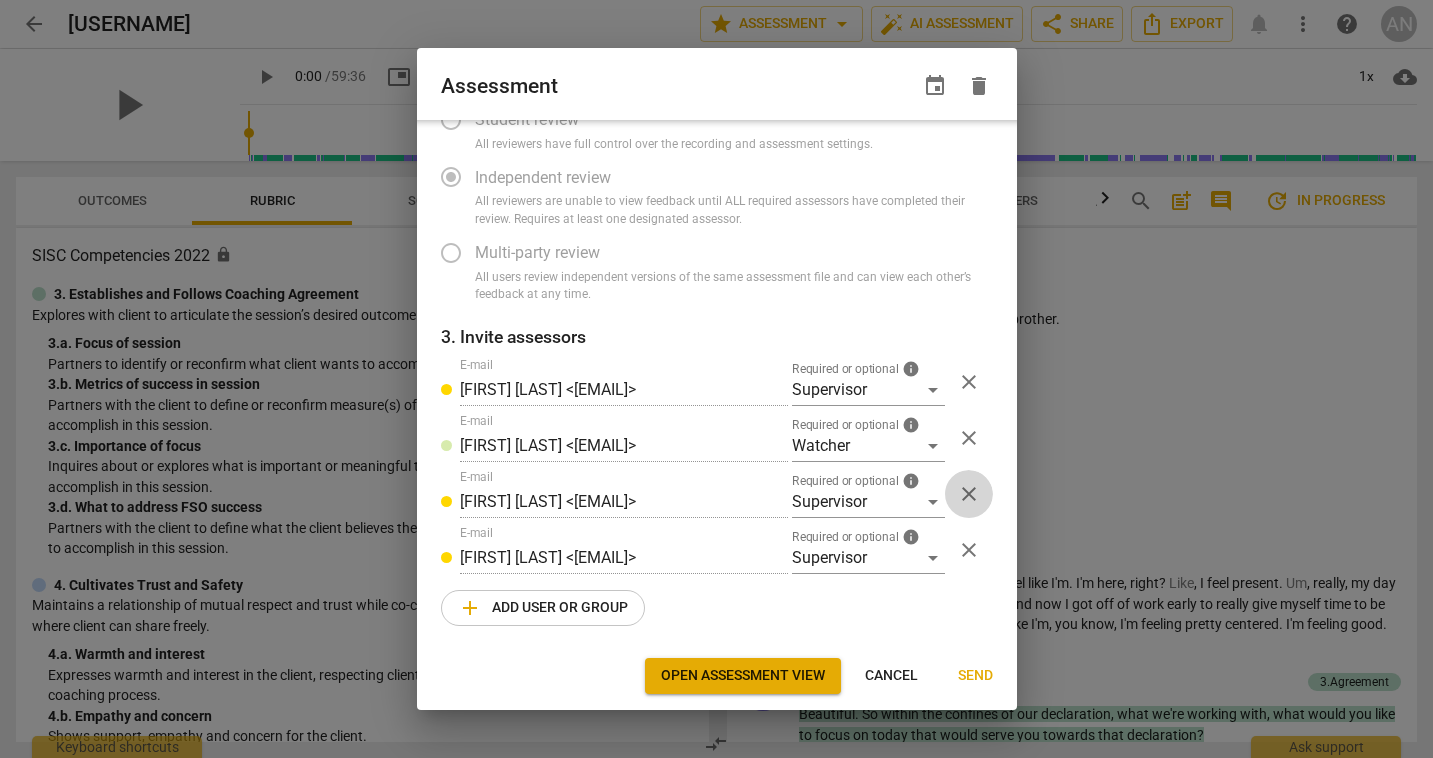 click on "close" at bounding box center [969, 494] 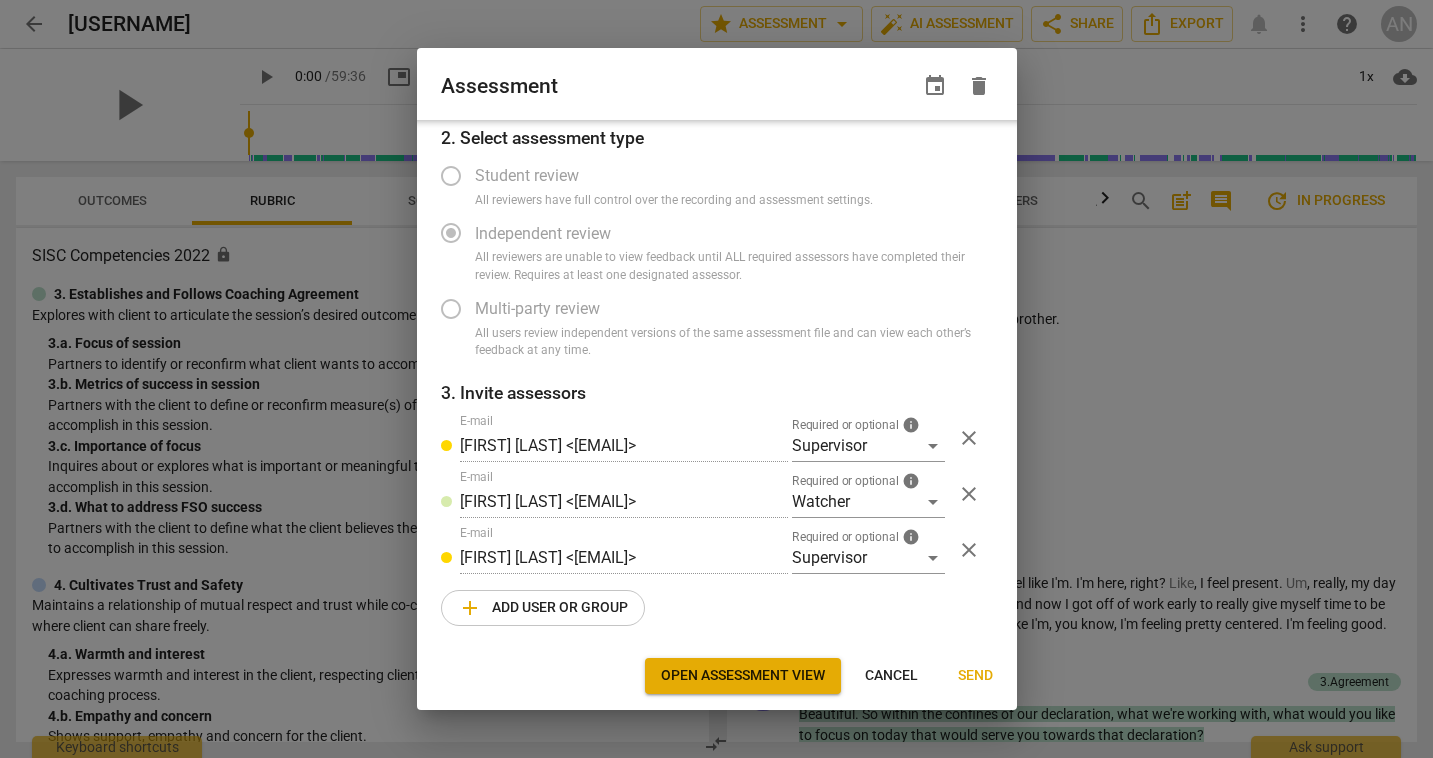 click on "close" at bounding box center (969, 550) 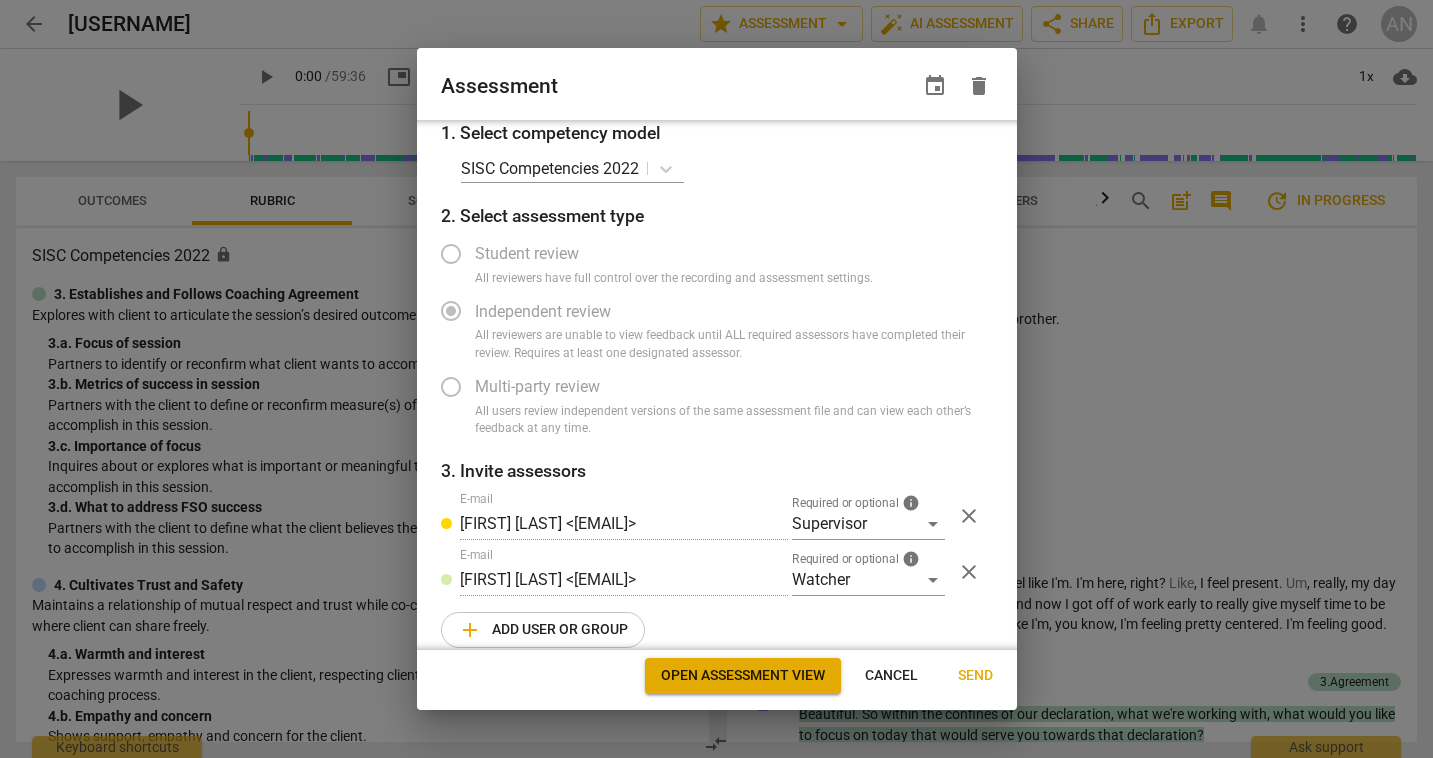 scroll, scrollTop: 22, scrollLeft: 0, axis: vertical 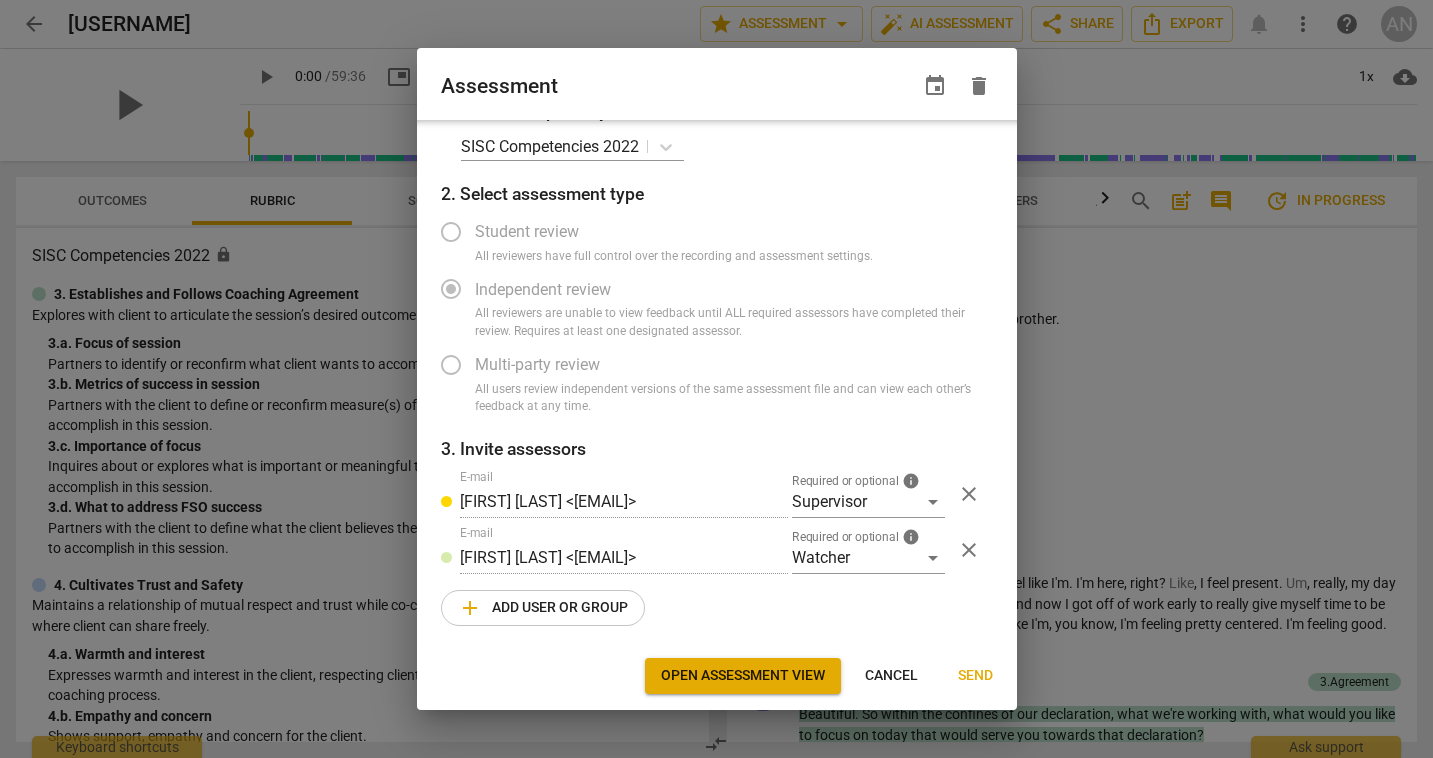 click on "Send" at bounding box center [975, 676] 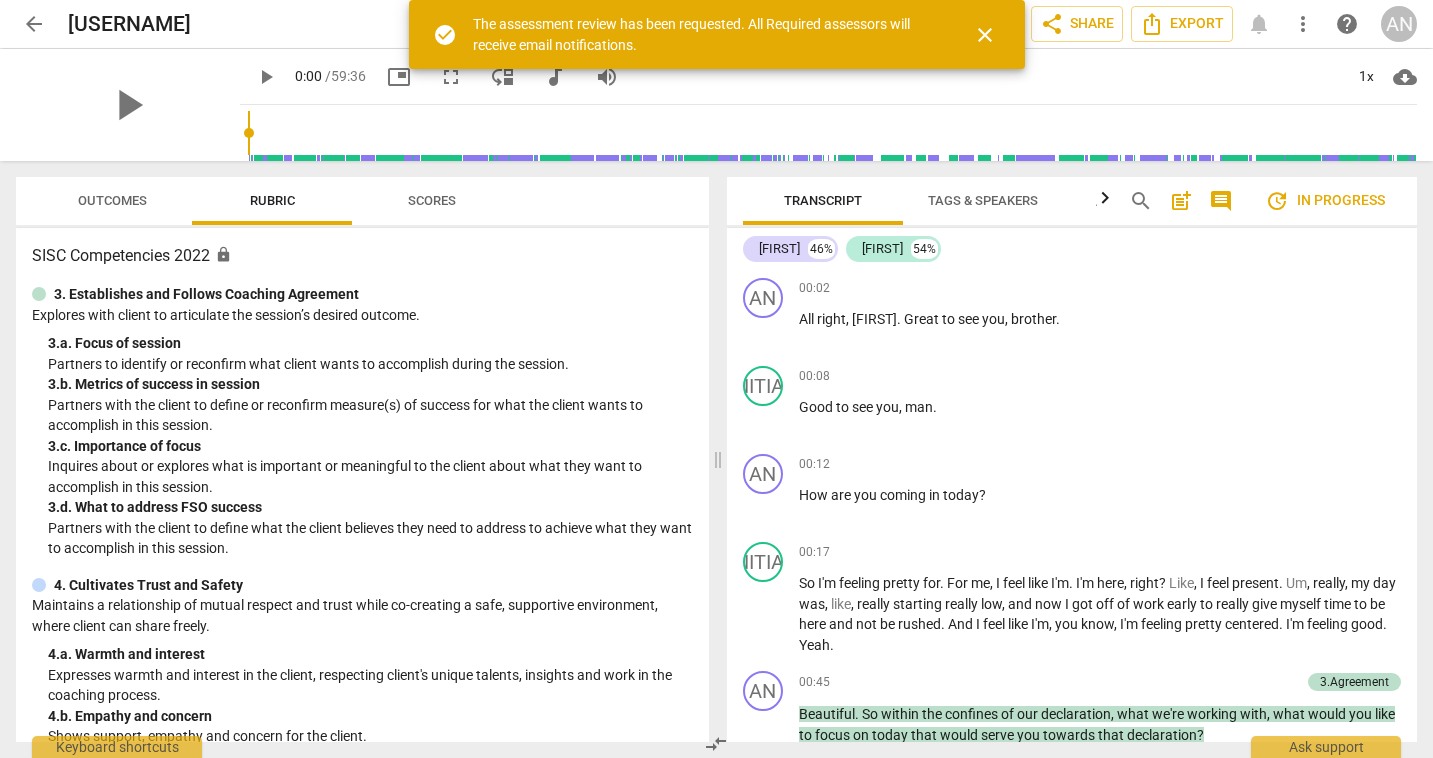 click on "close" at bounding box center (985, 35) 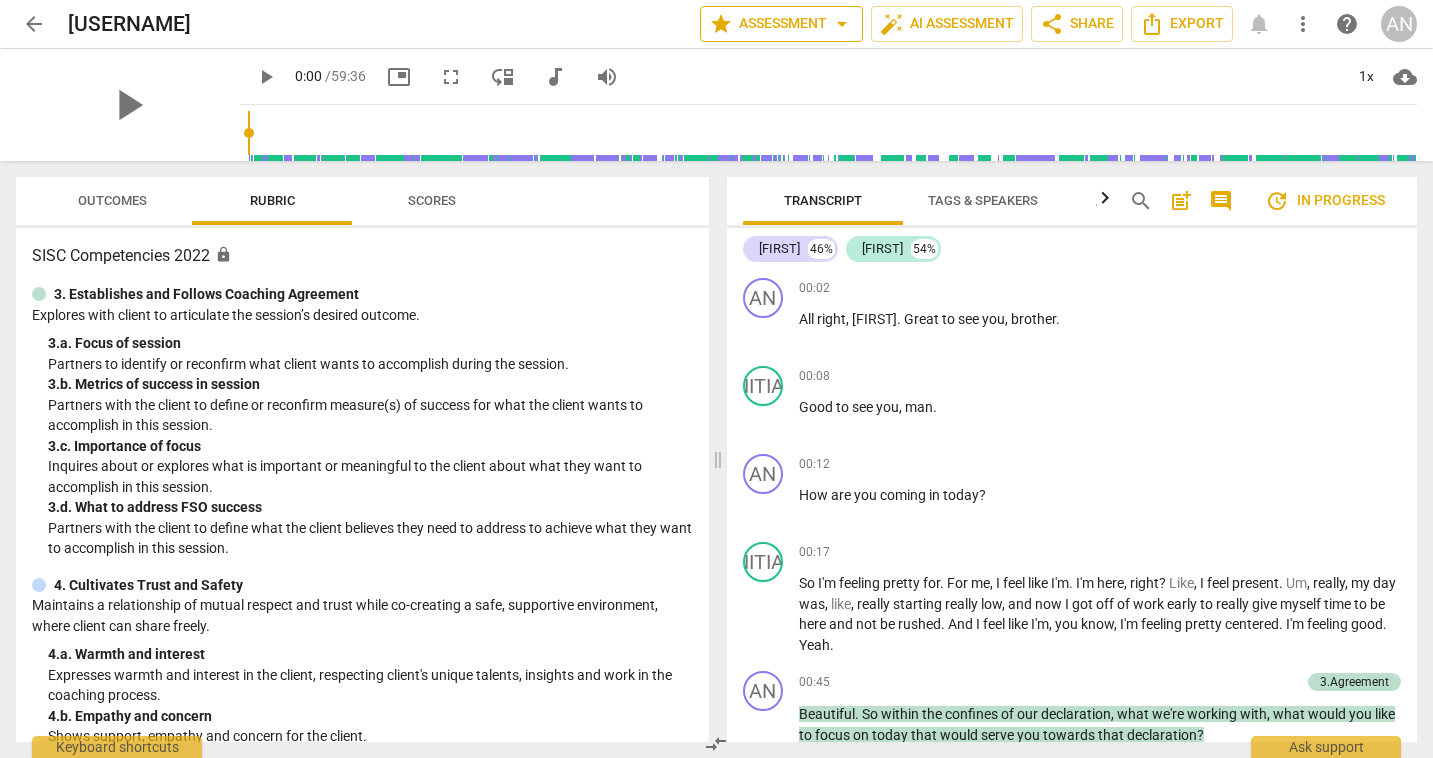 click on "arrow_drop_down" at bounding box center (842, 24) 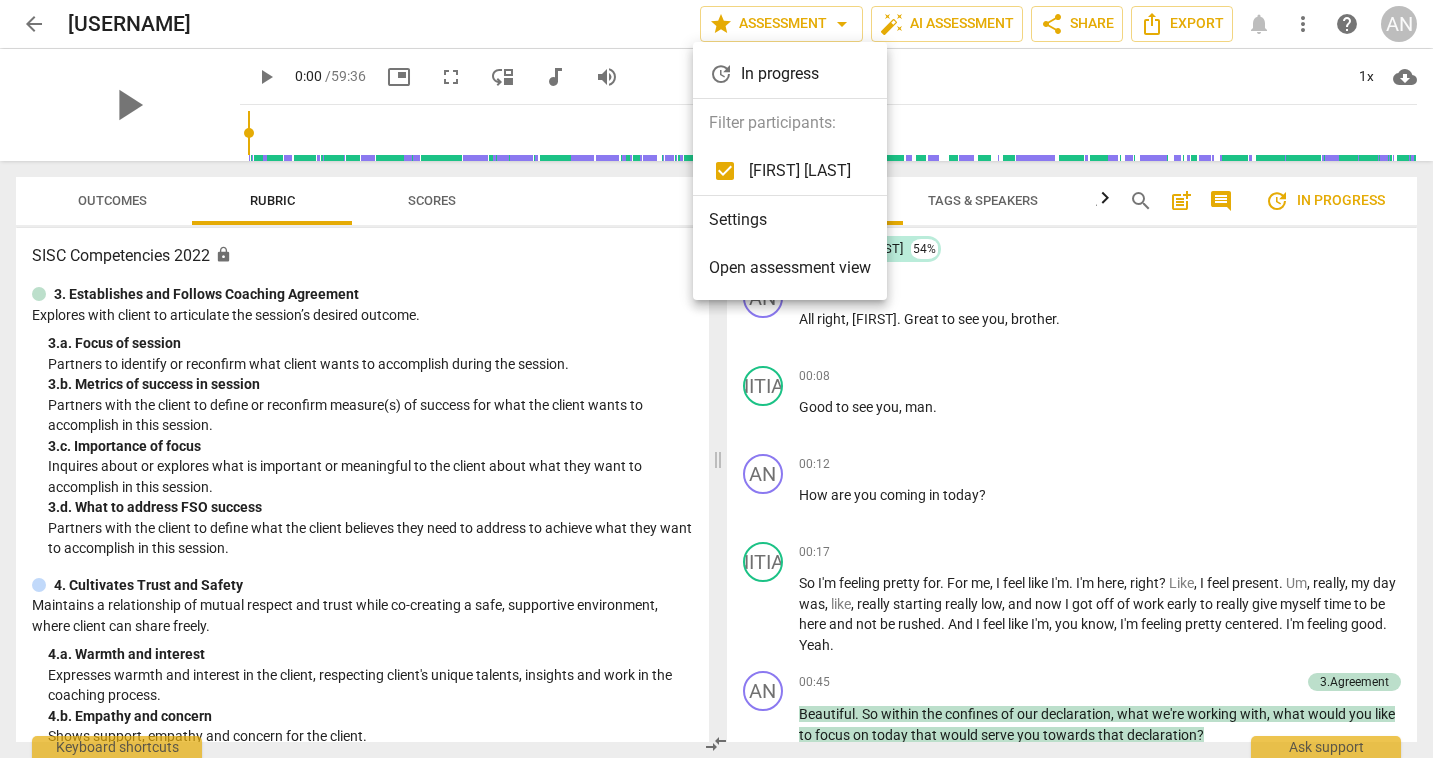 click on "Settings" at bounding box center (790, 220) 